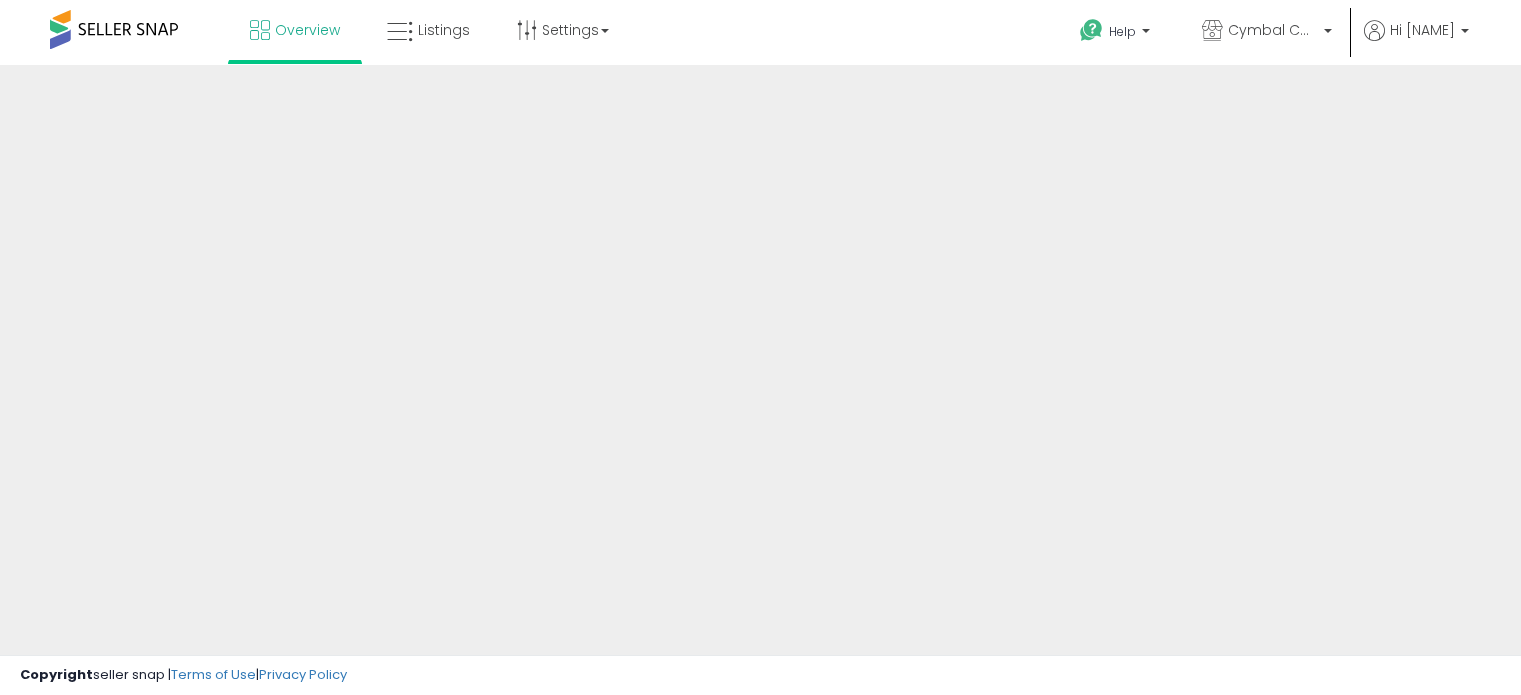 scroll, scrollTop: 0, scrollLeft: 0, axis: both 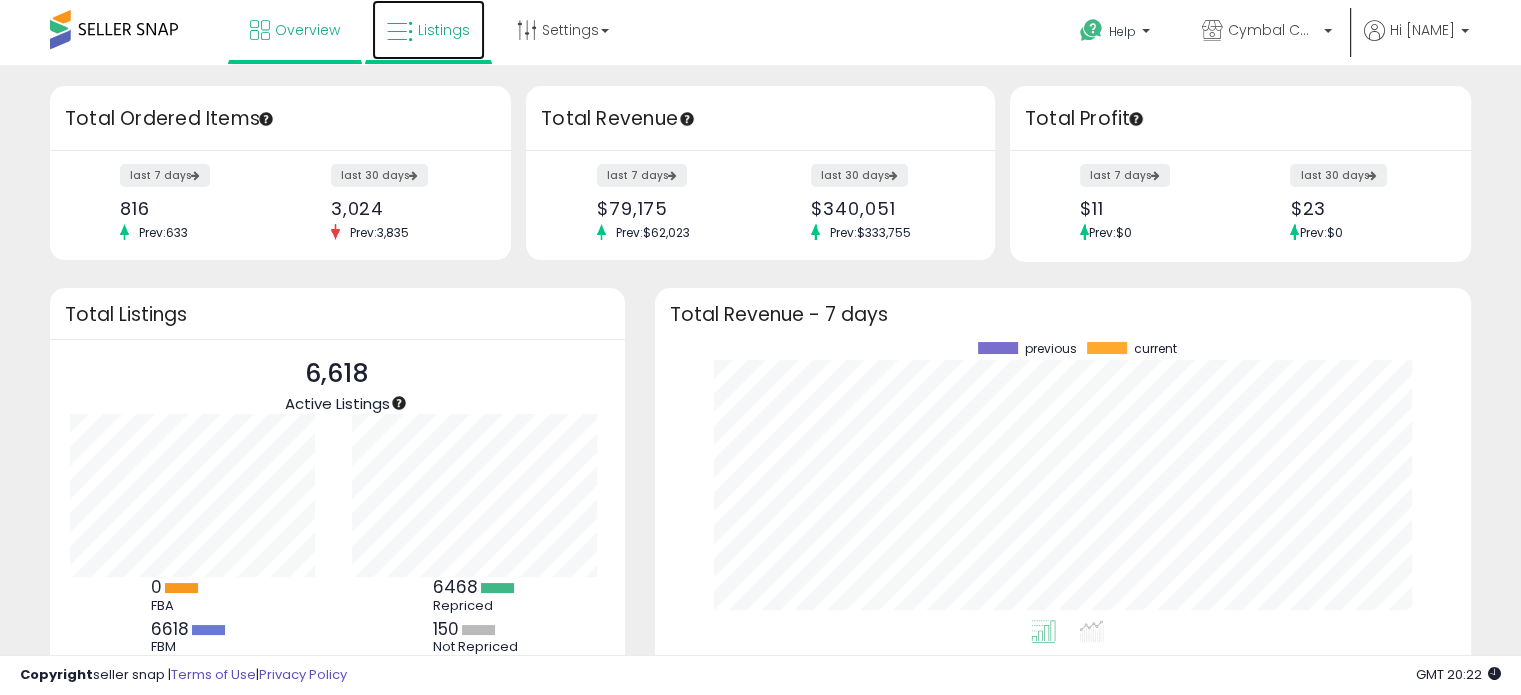 click on "Listings" at bounding box center [444, 30] 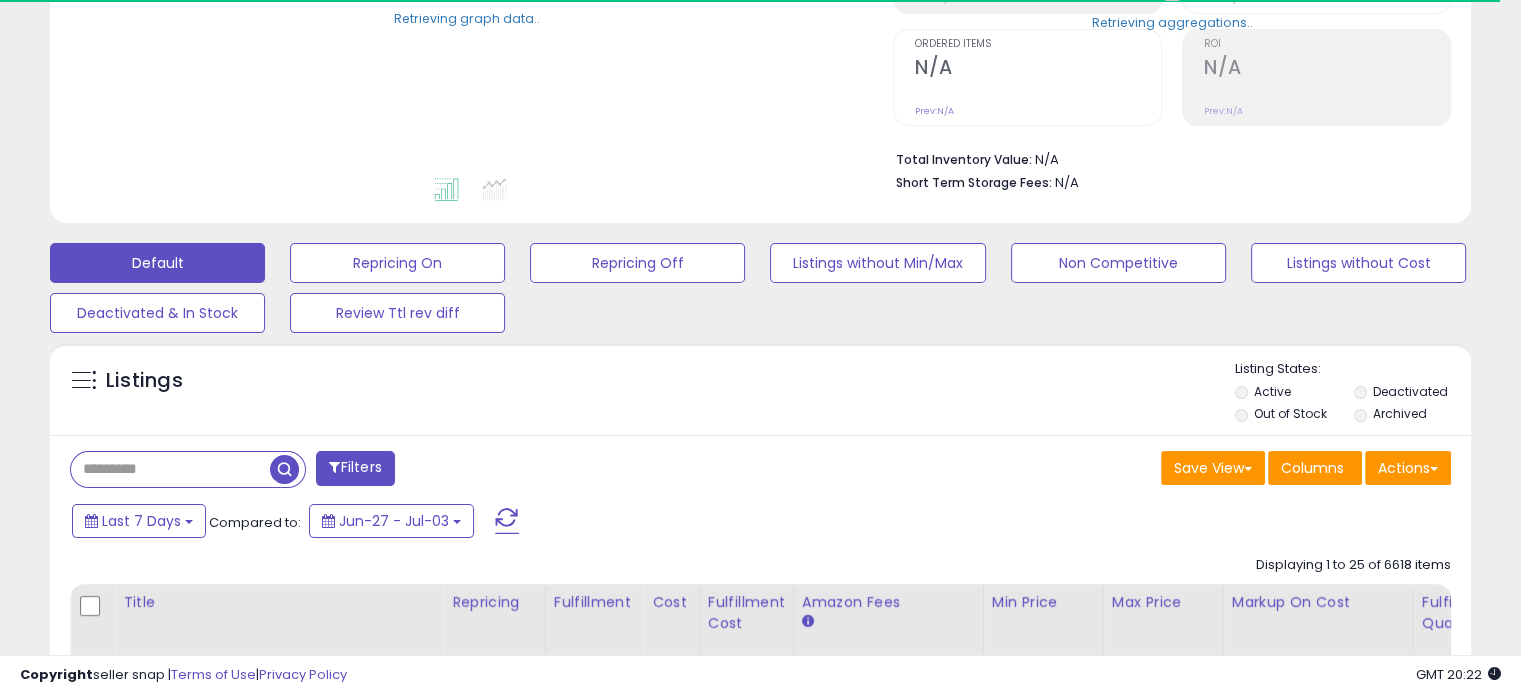 scroll, scrollTop: 400, scrollLeft: 0, axis: vertical 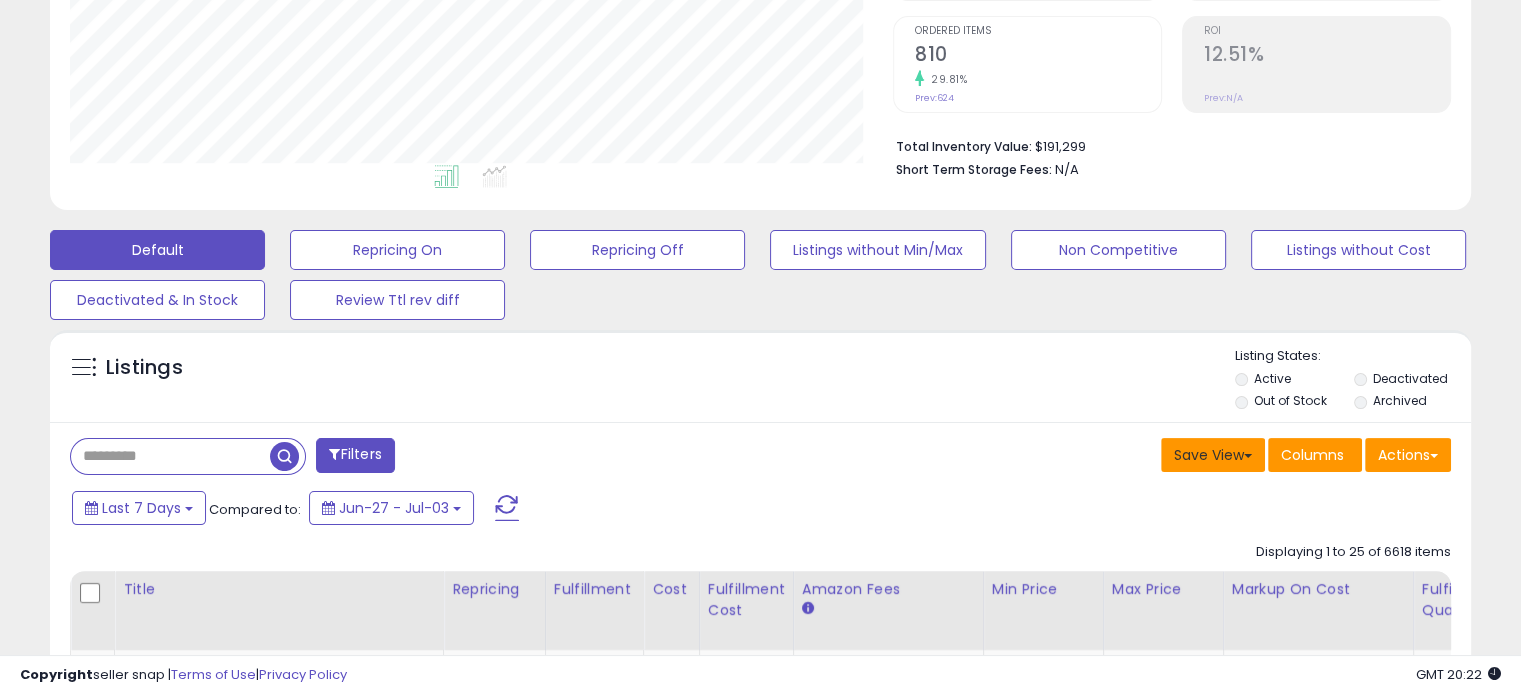 click on "Save View" at bounding box center [1213, 455] 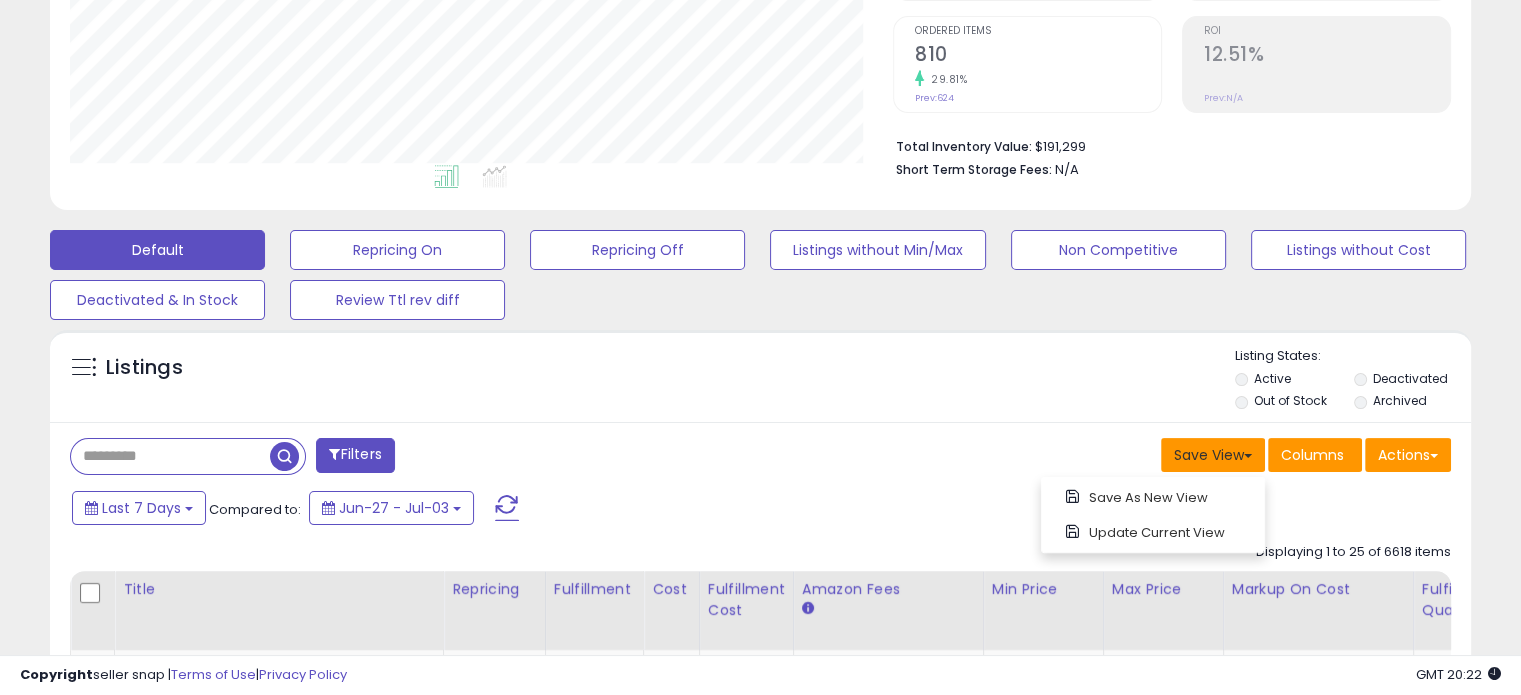 scroll, scrollTop: 999589, scrollLeft: 999176, axis: both 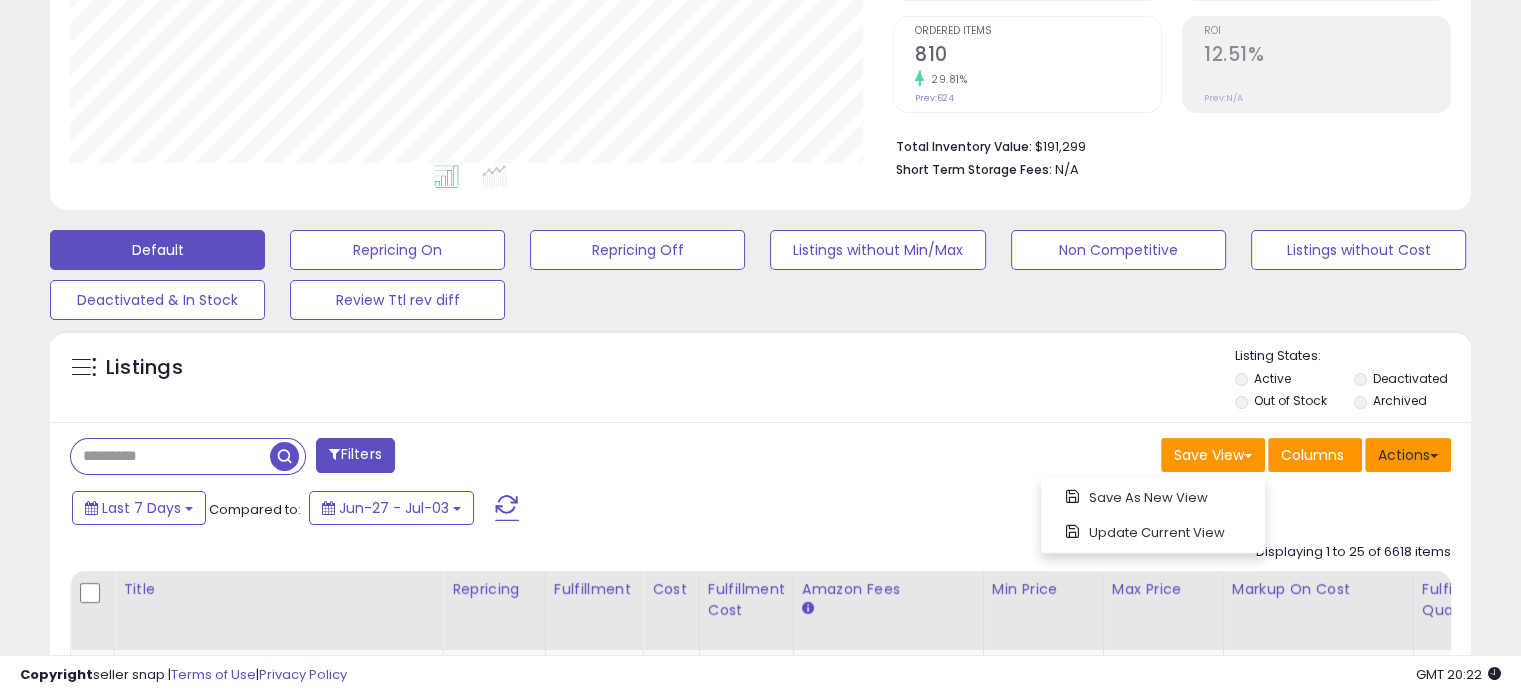 click on "Actions" at bounding box center [1408, 455] 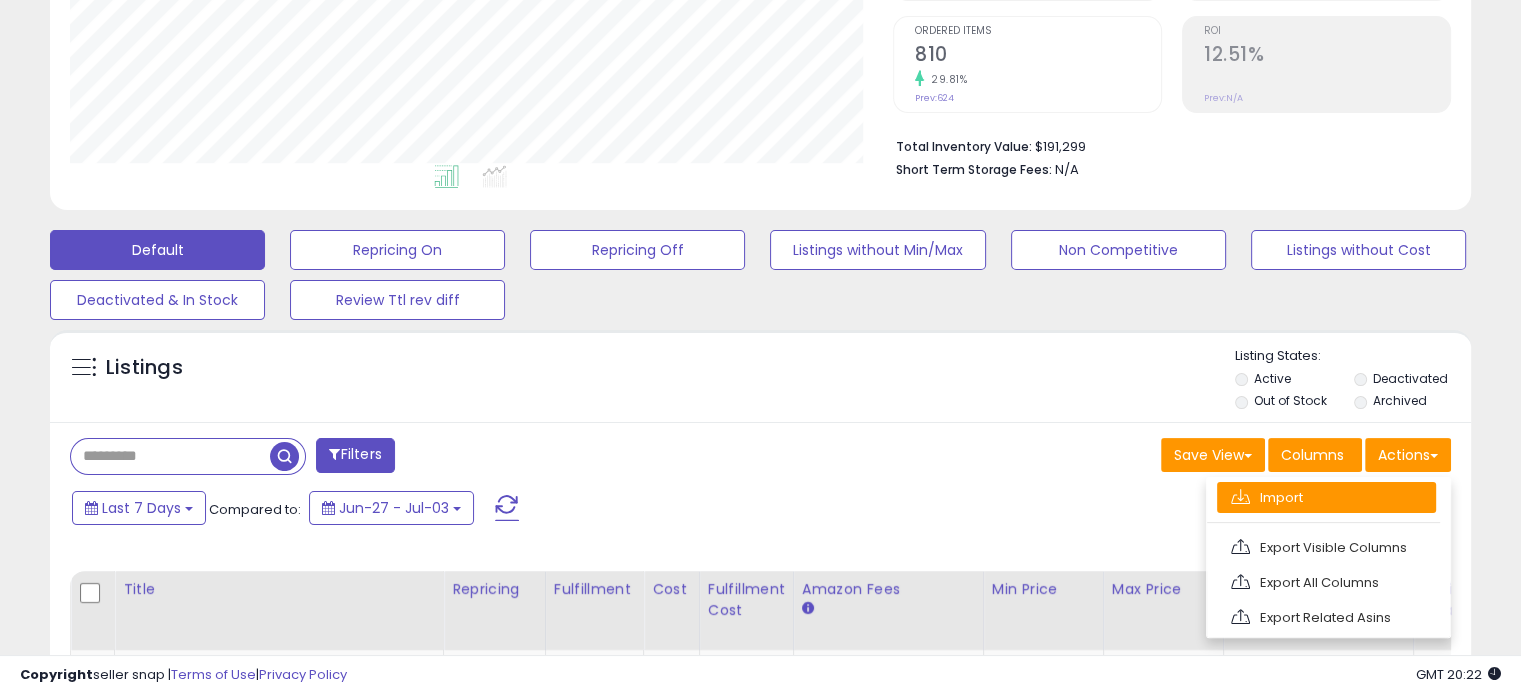 click on "Import" at bounding box center (1326, 497) 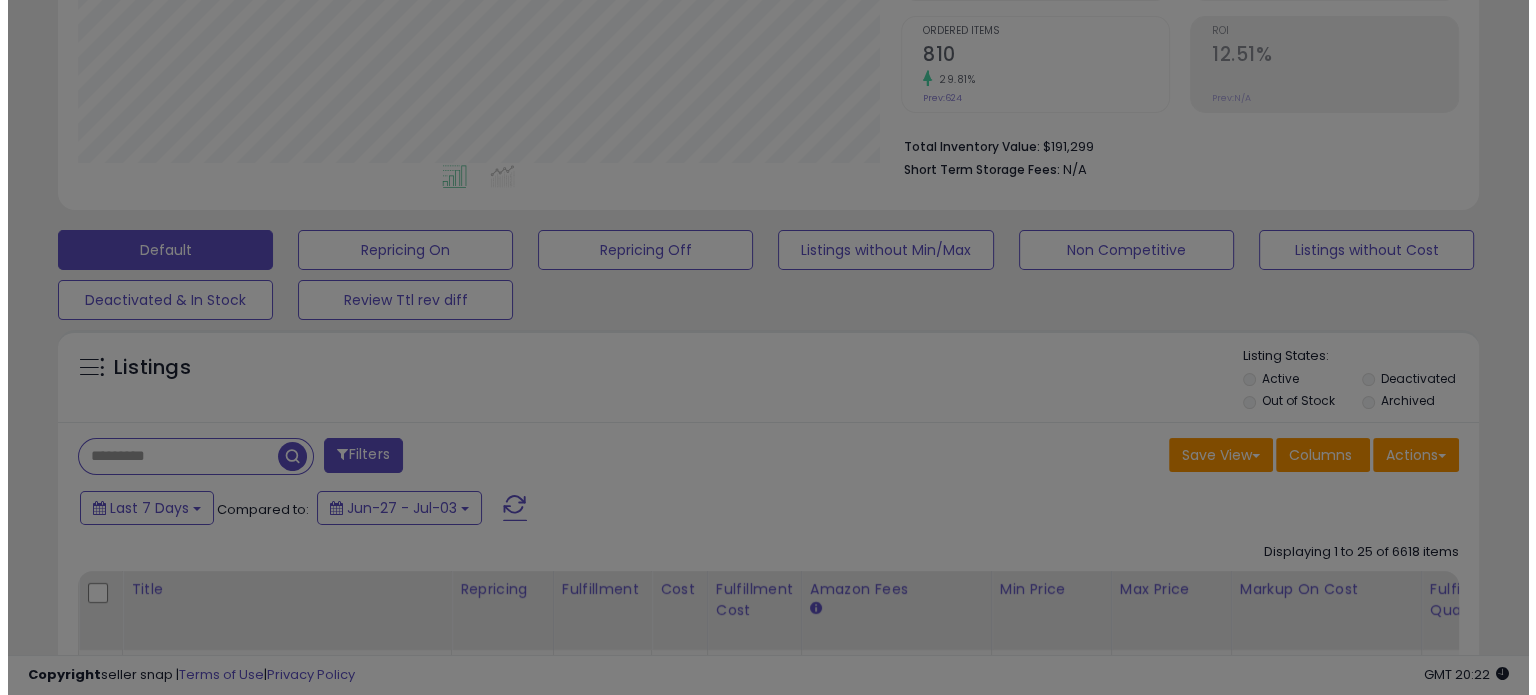 scroll, scrollTop: 999589, scrollLeft: 999168, axis: both 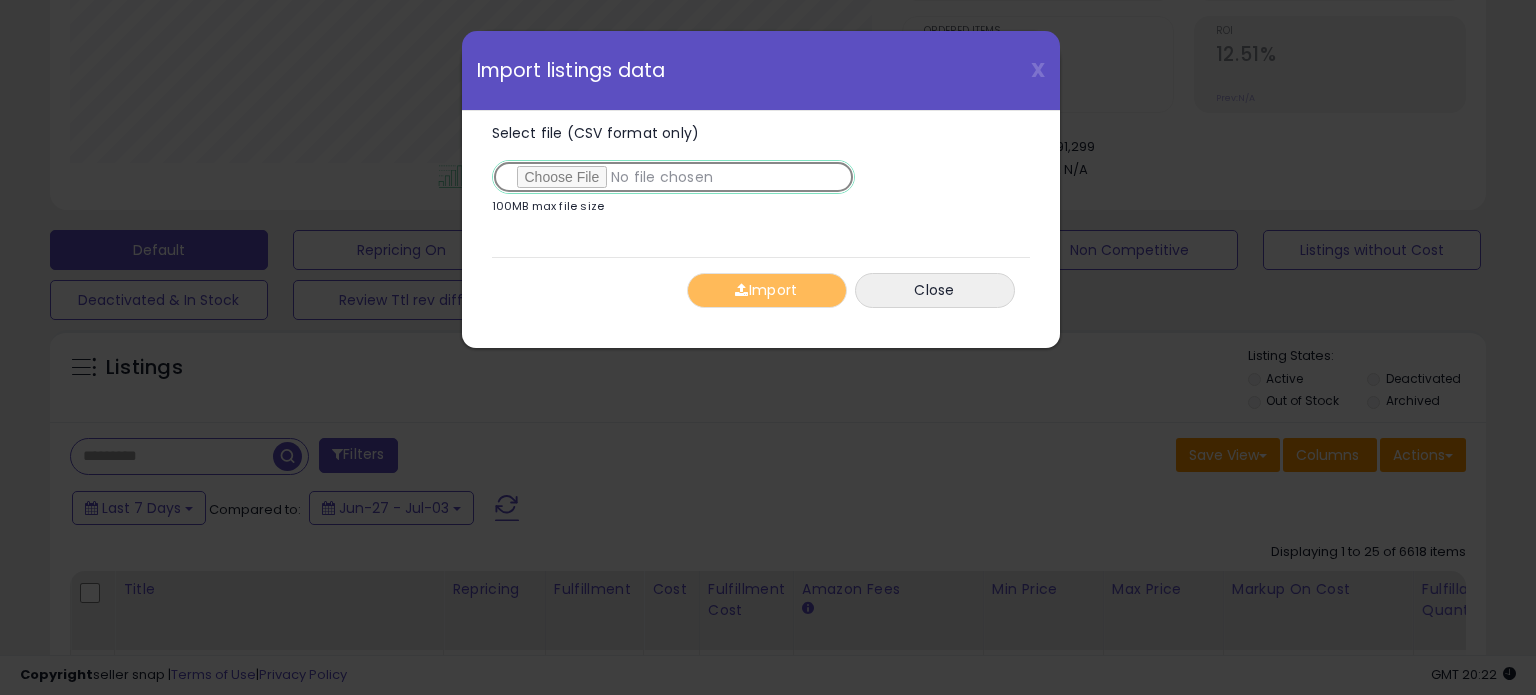 click on "Select file (CSV format only)" at bounding box center [673, 177] 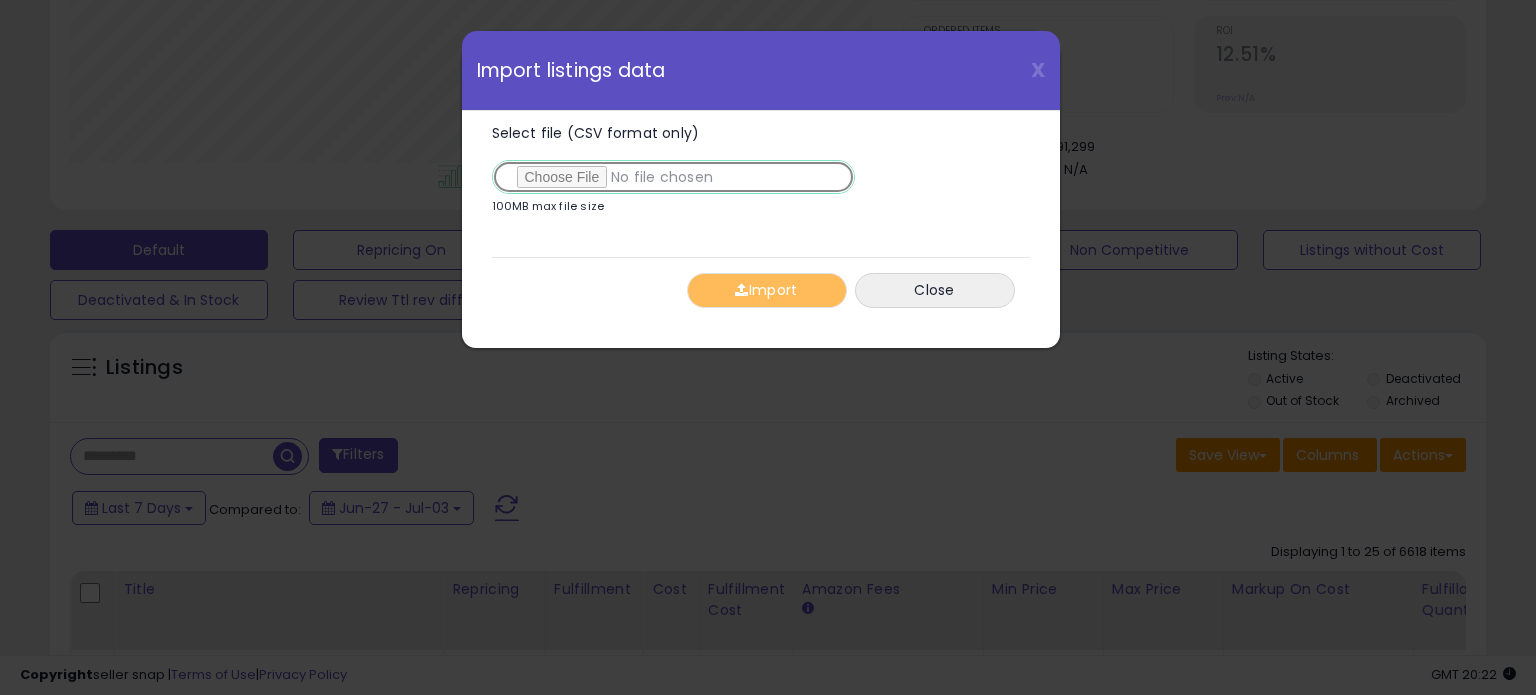 type on "**********" 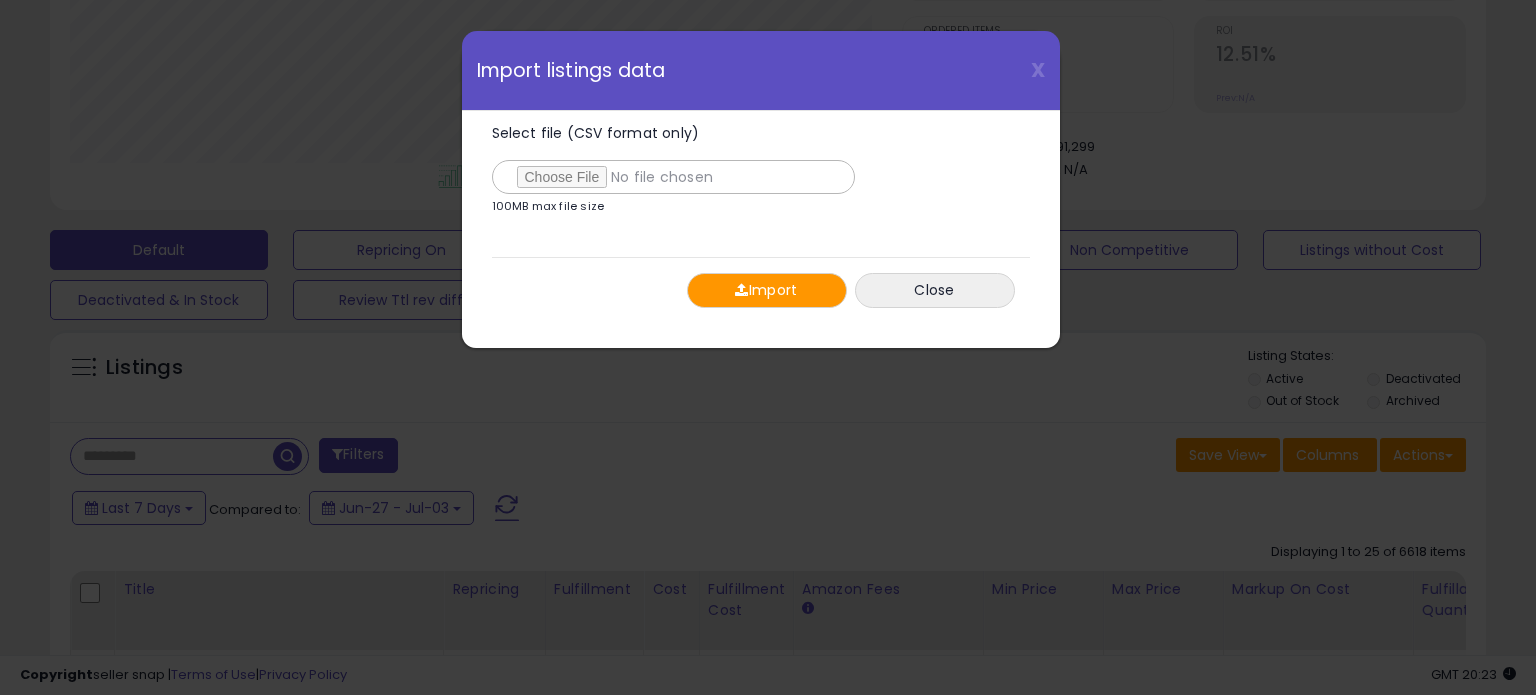 click on "Import" at bounding box center [767, 290] 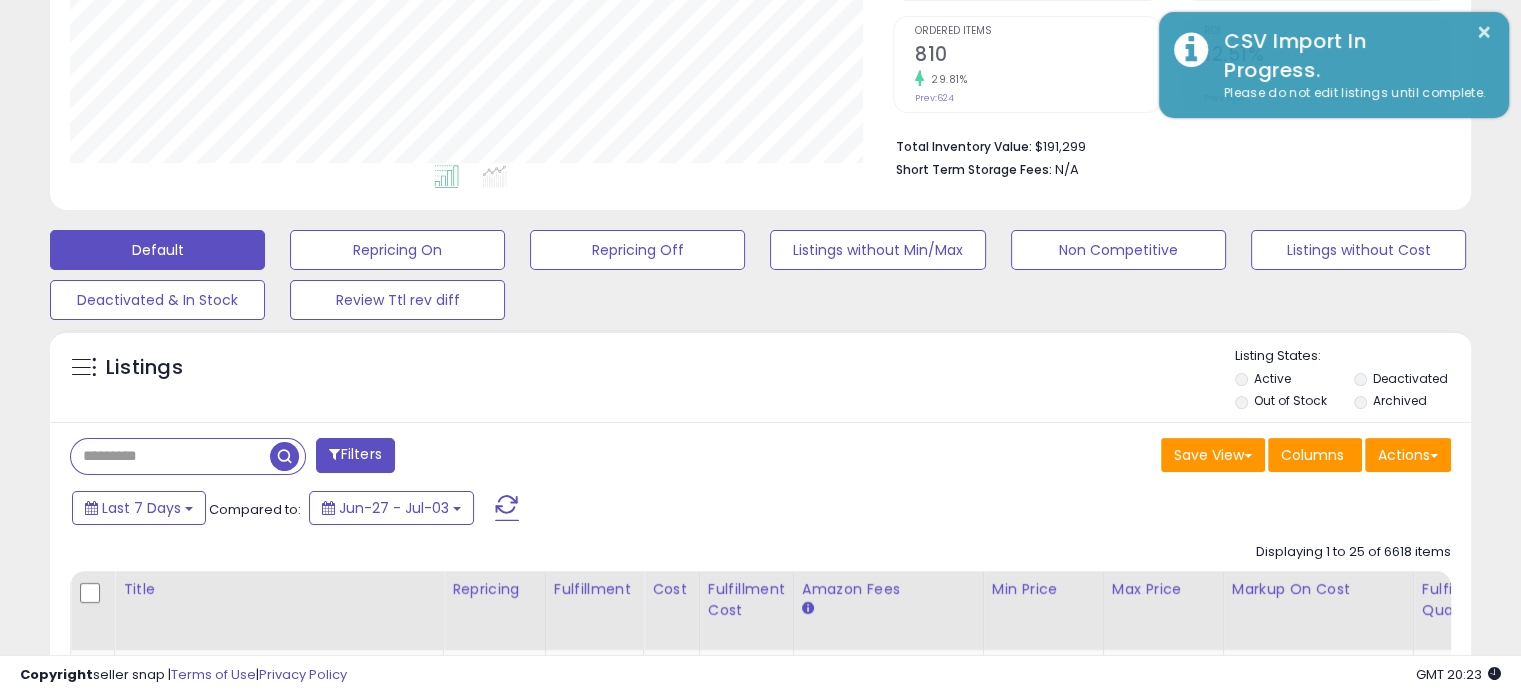 scroll, scrollTop: 409, scrollLeft: 822, axis: both 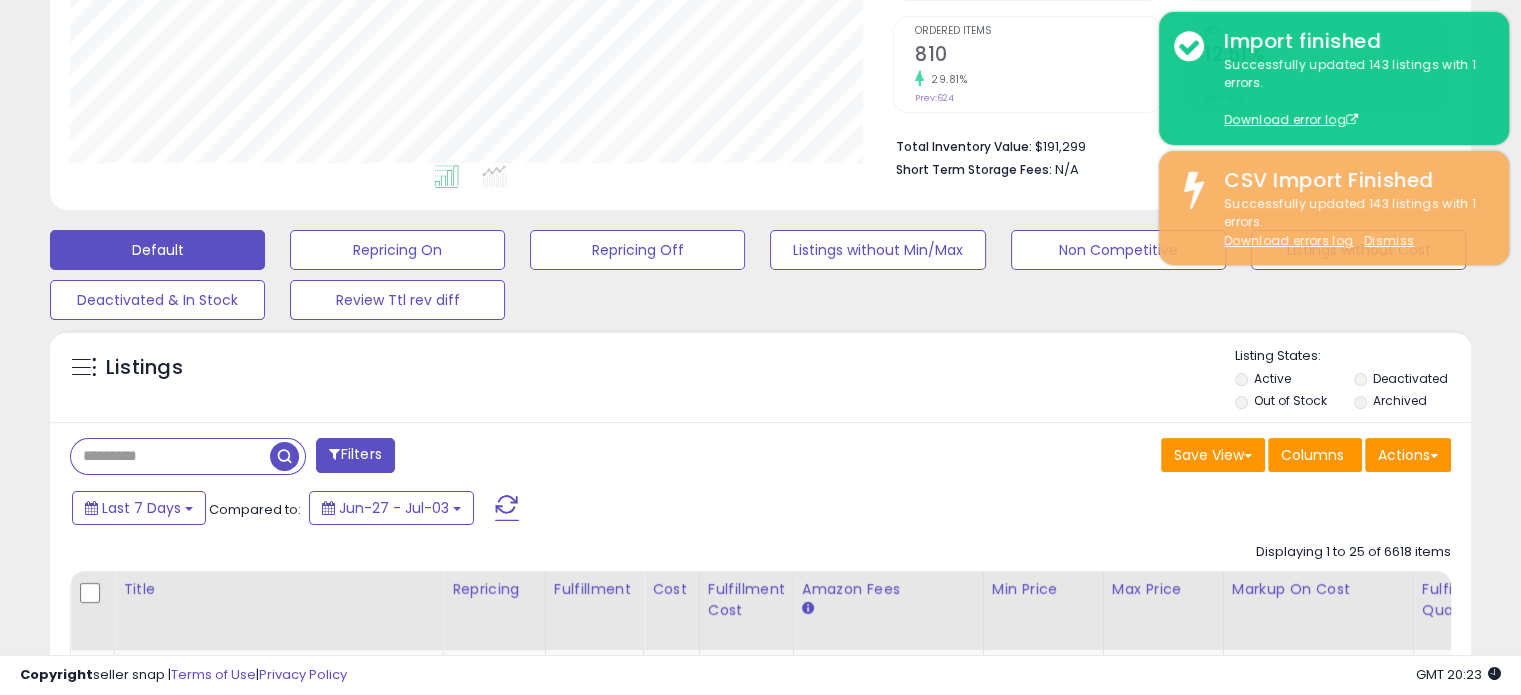 click on "Listings" at bounding box center (760, 381) 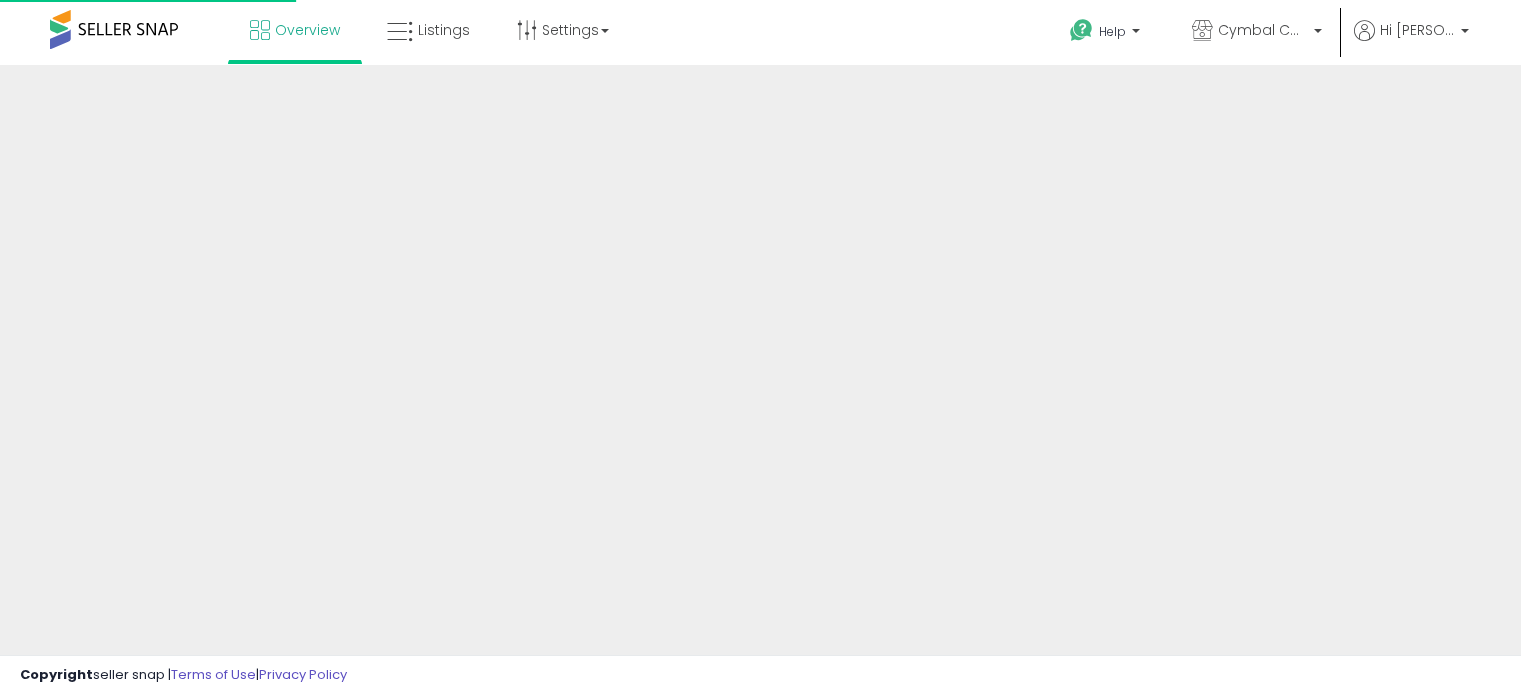 scroll, scrollTop: 0, scrollLeft: 0, axis: both 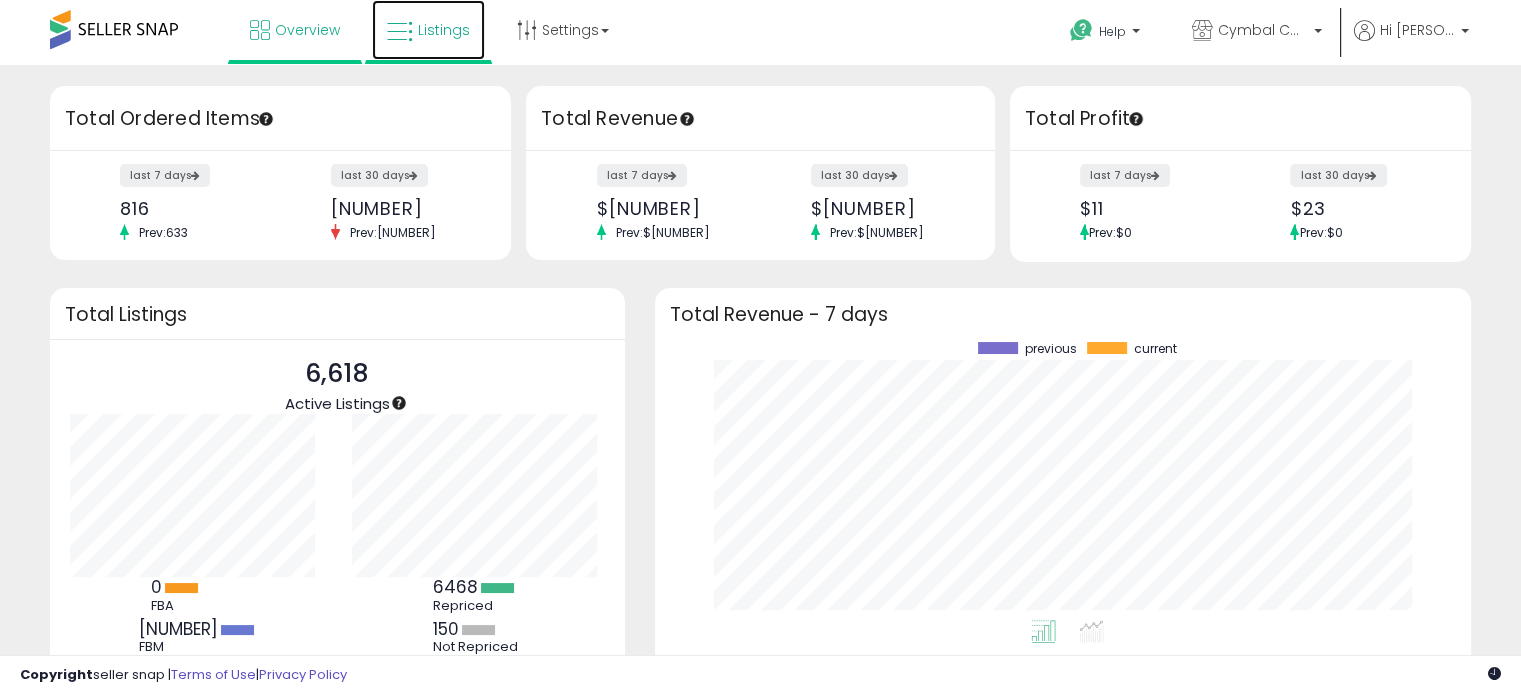 click on "Listings" at bounding box center [444, 30] 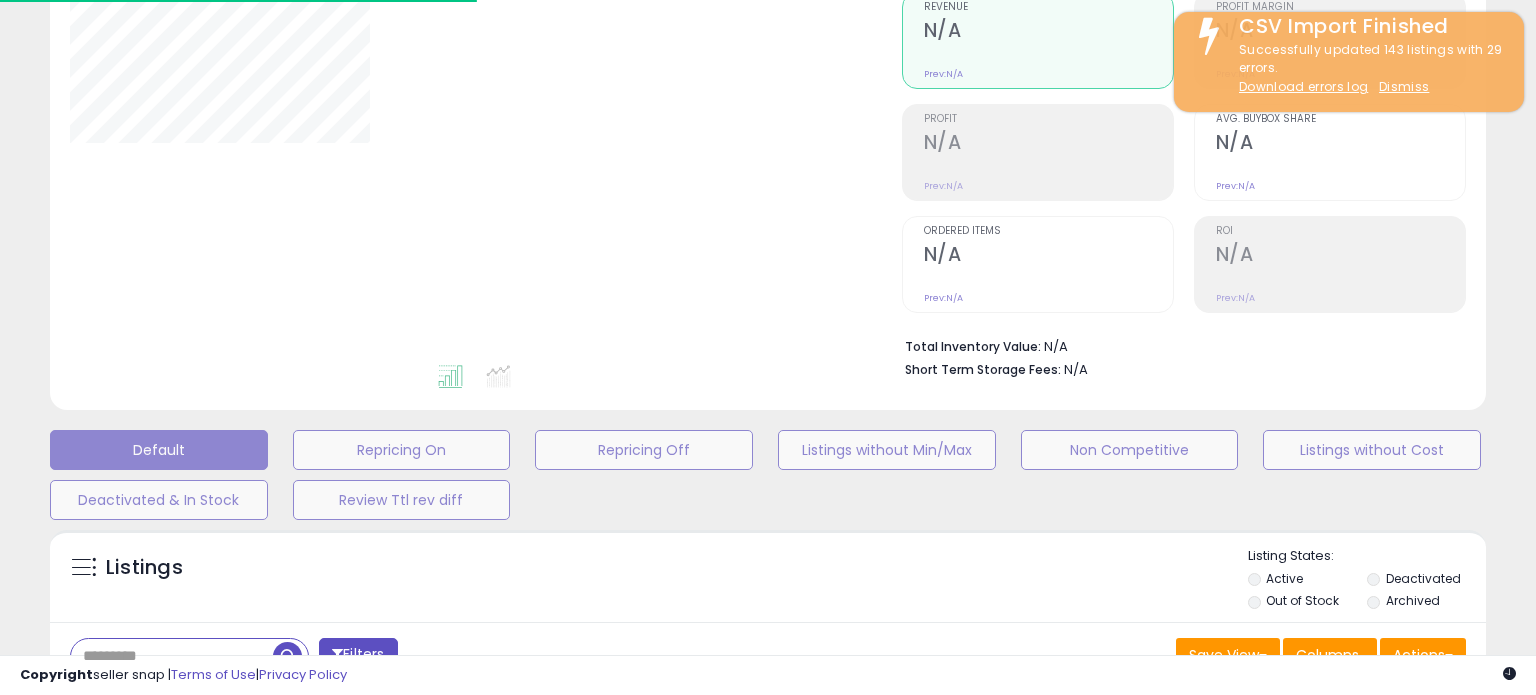 scroll, scrollTop: 200, scrollLeft: 0, axis: vertical 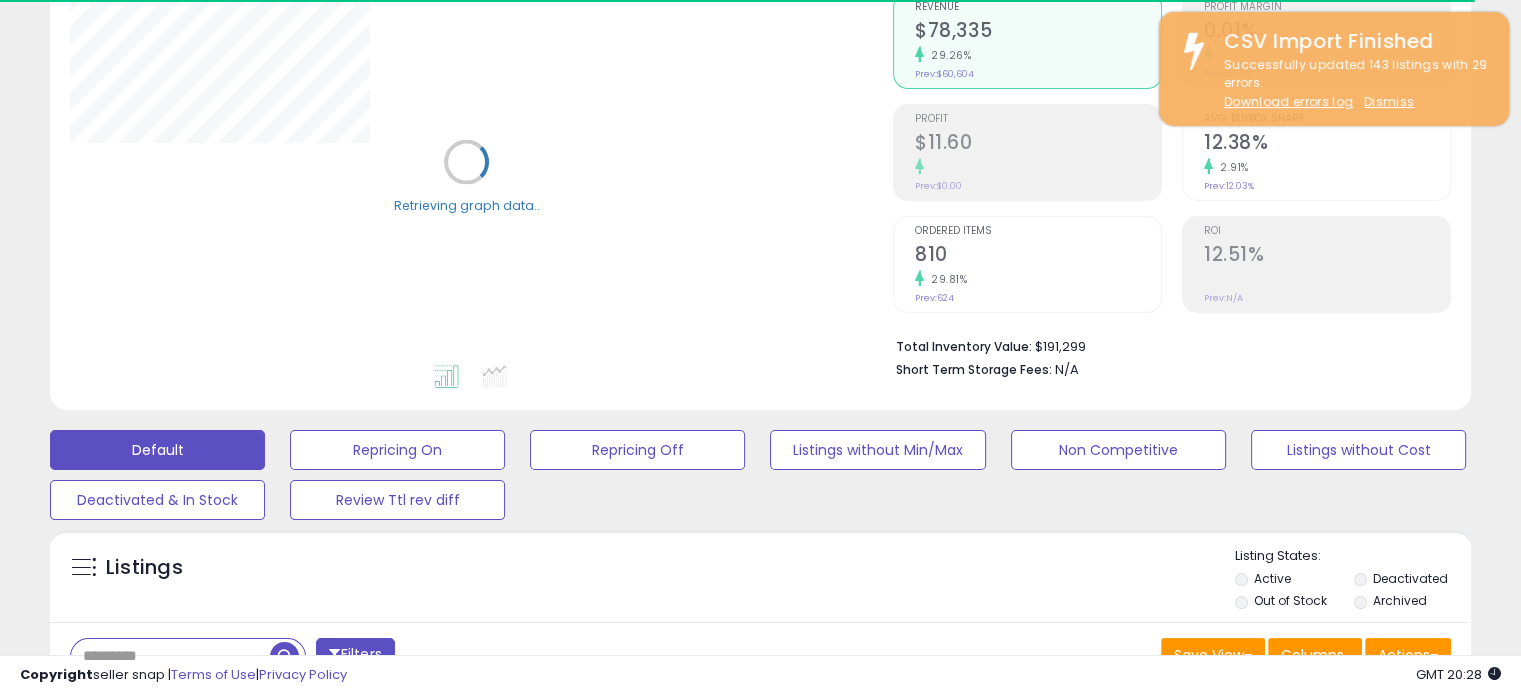 click at bounding box center [170, 656] 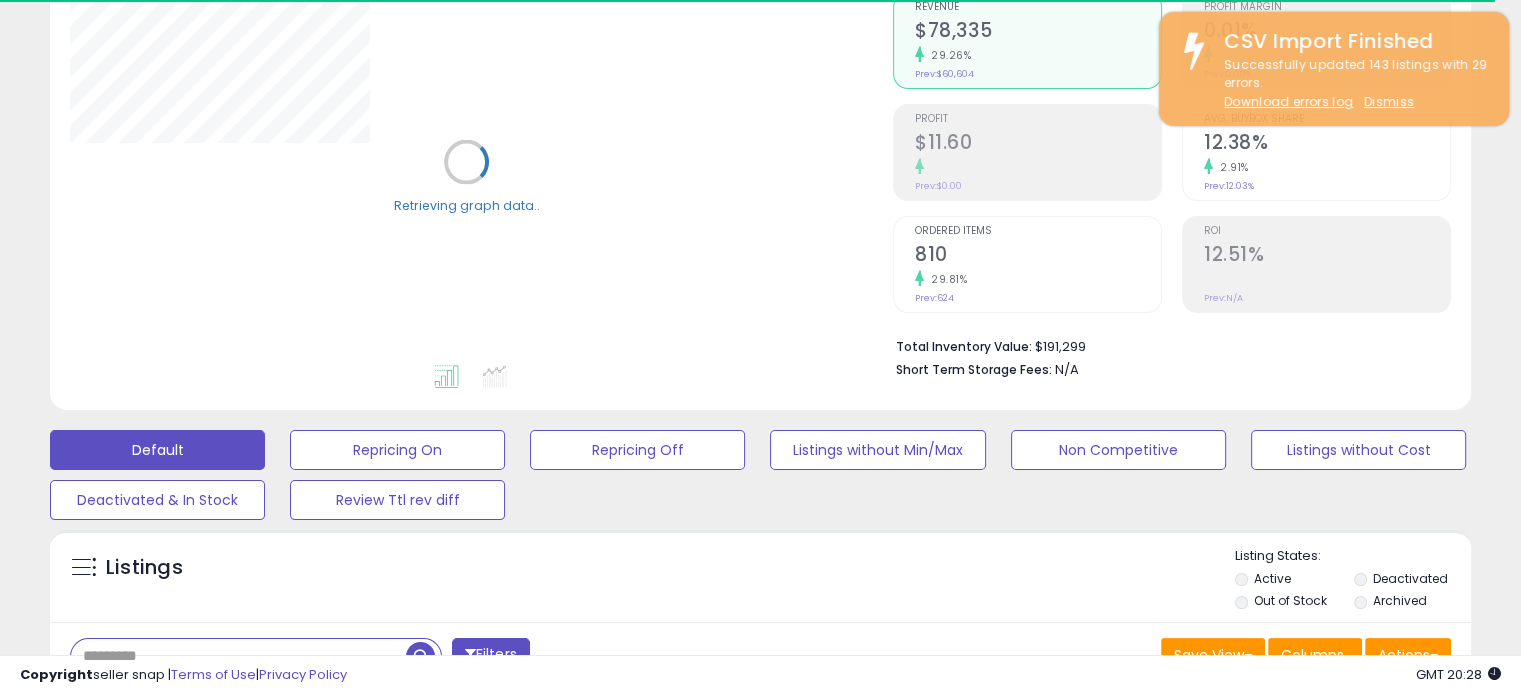 paste on "*********" 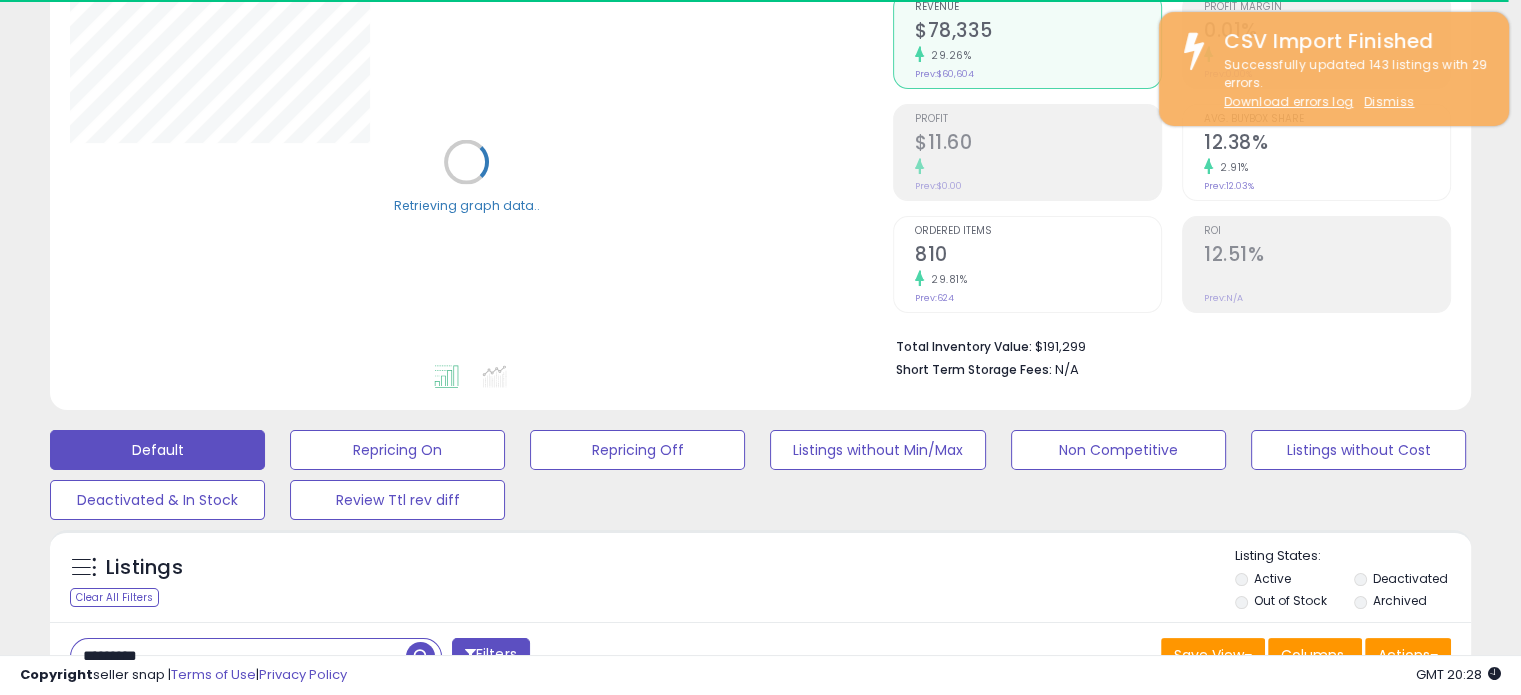 type on "*********" 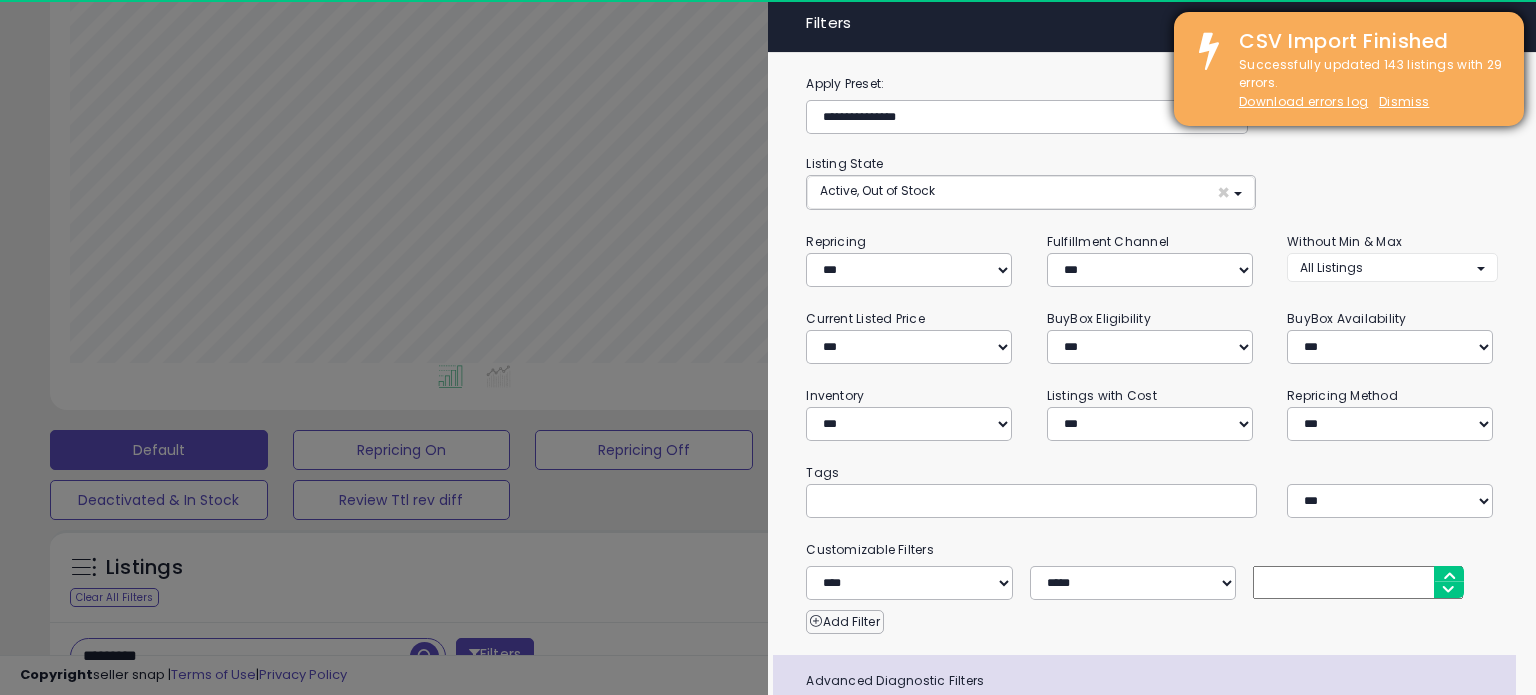 scroll, scrollTop: 999589, scrollLeft: 999168, axis: both 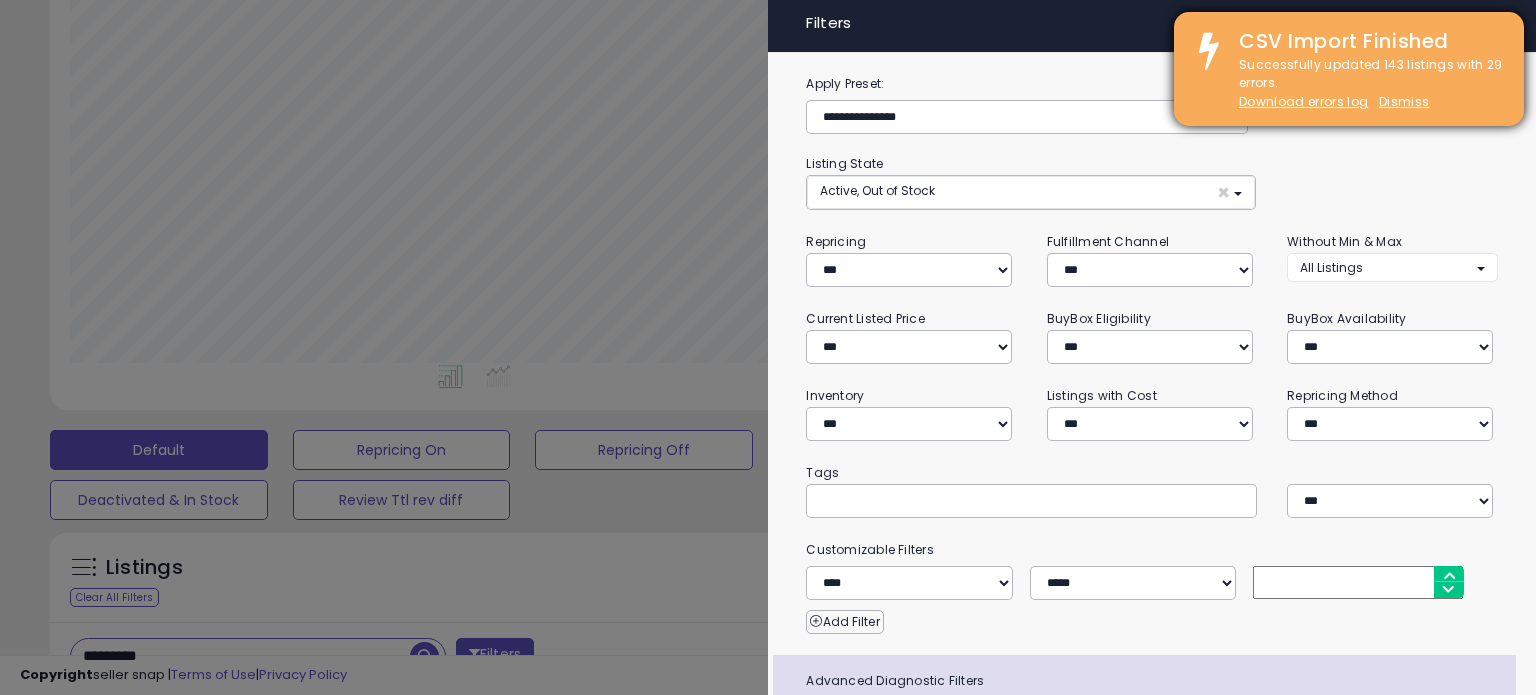 click on "CSV Import Finished Successfully updated 143 listings with 29 errors.  Download errors log Dismiss" at bounding box center [1349, 69] 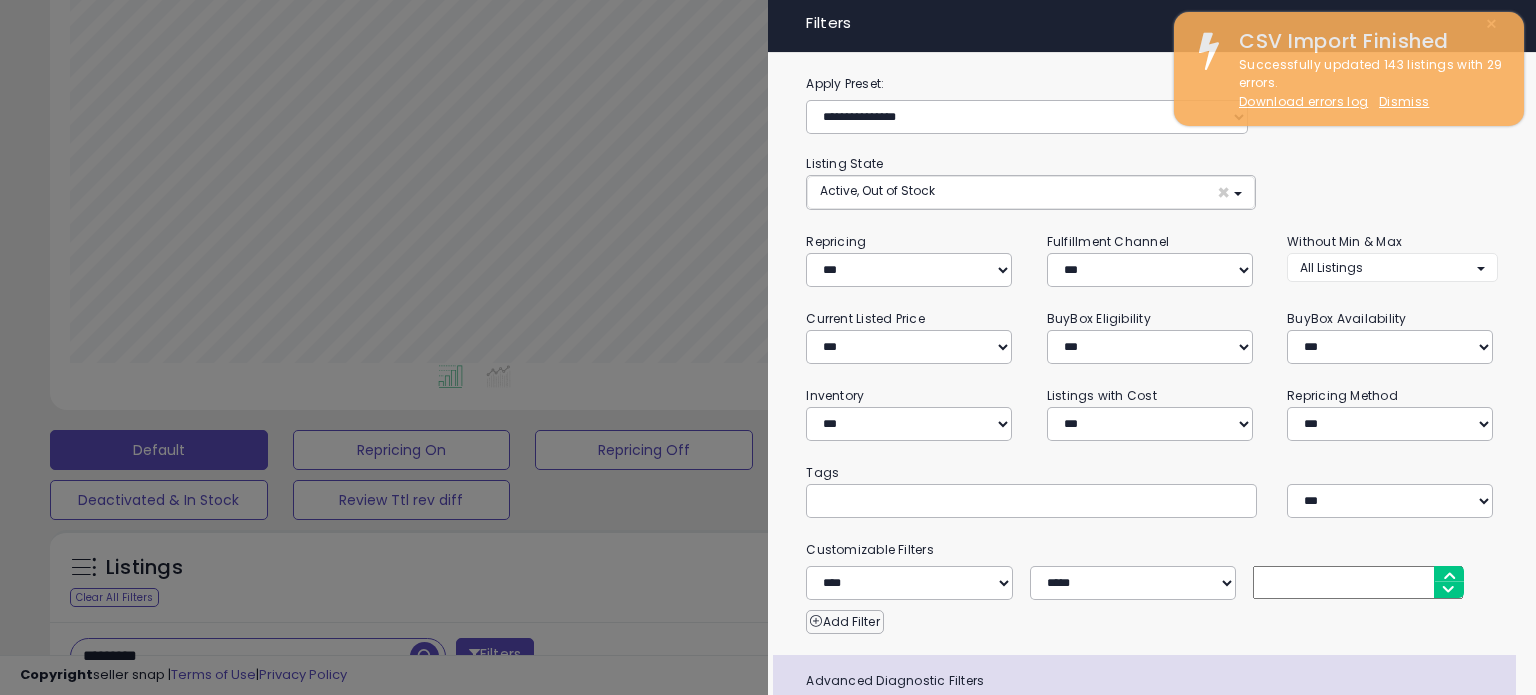 click on "×
Filters" at bounding box center (1152, 26) 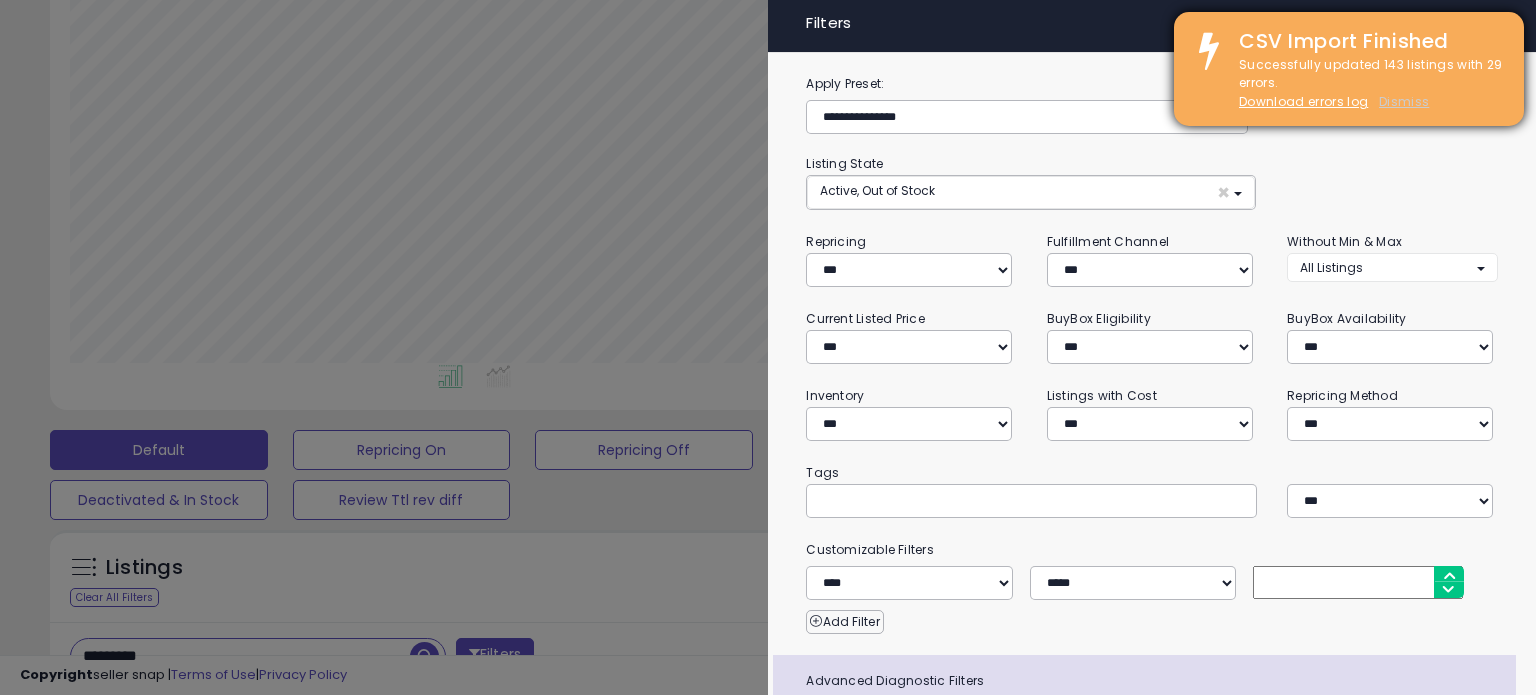 click on "Dismiss" at bounding box center (1404, 101) 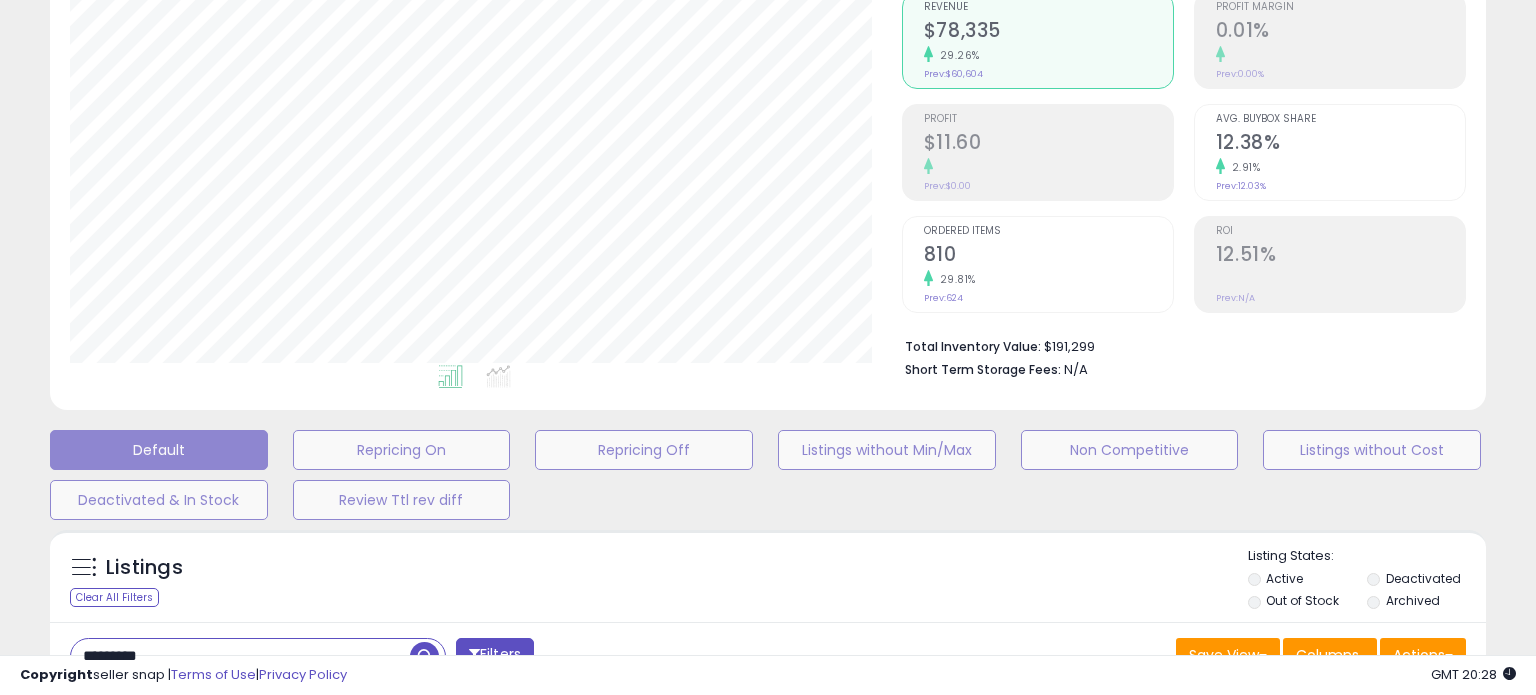 click on "Retrieving listings data.." at bounding box center [768, 747] 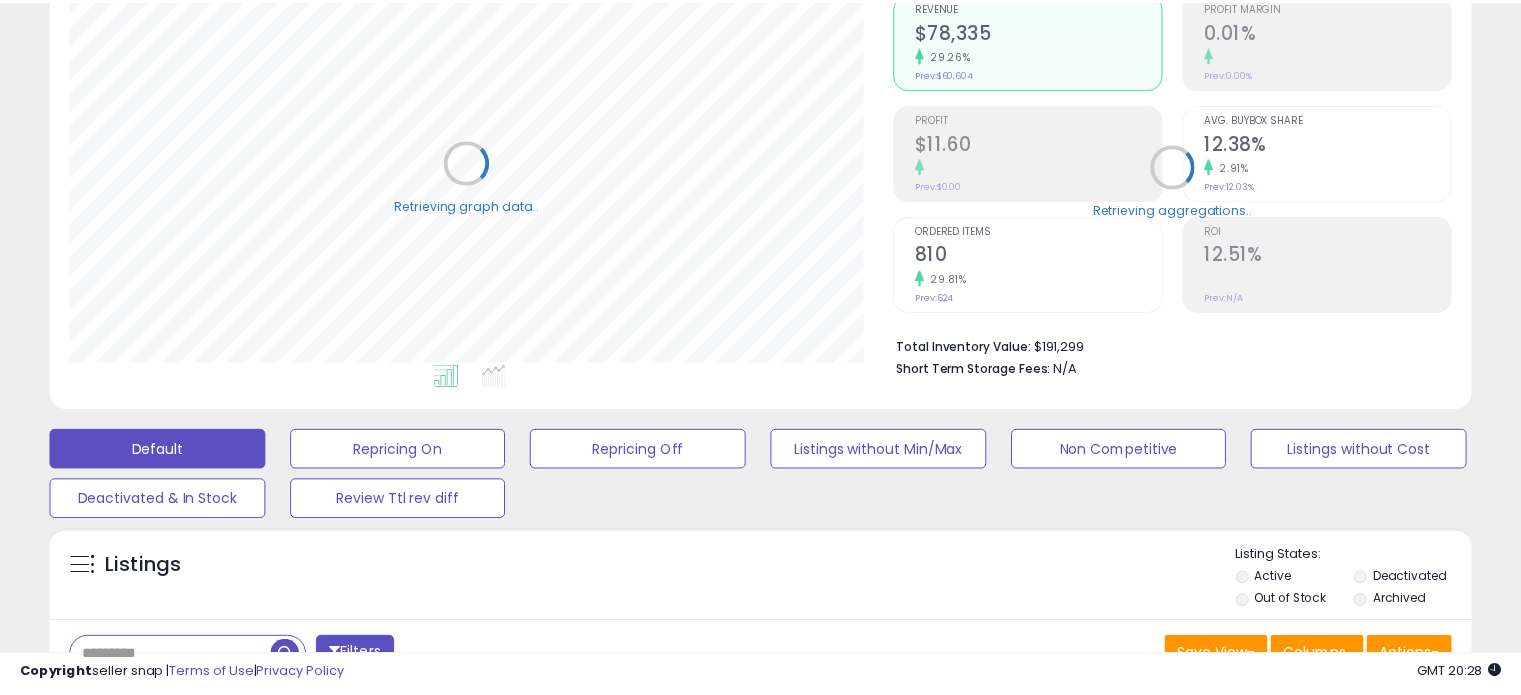 scroll, scrollTop: 340, scrollLeft: 0, axis: vertical 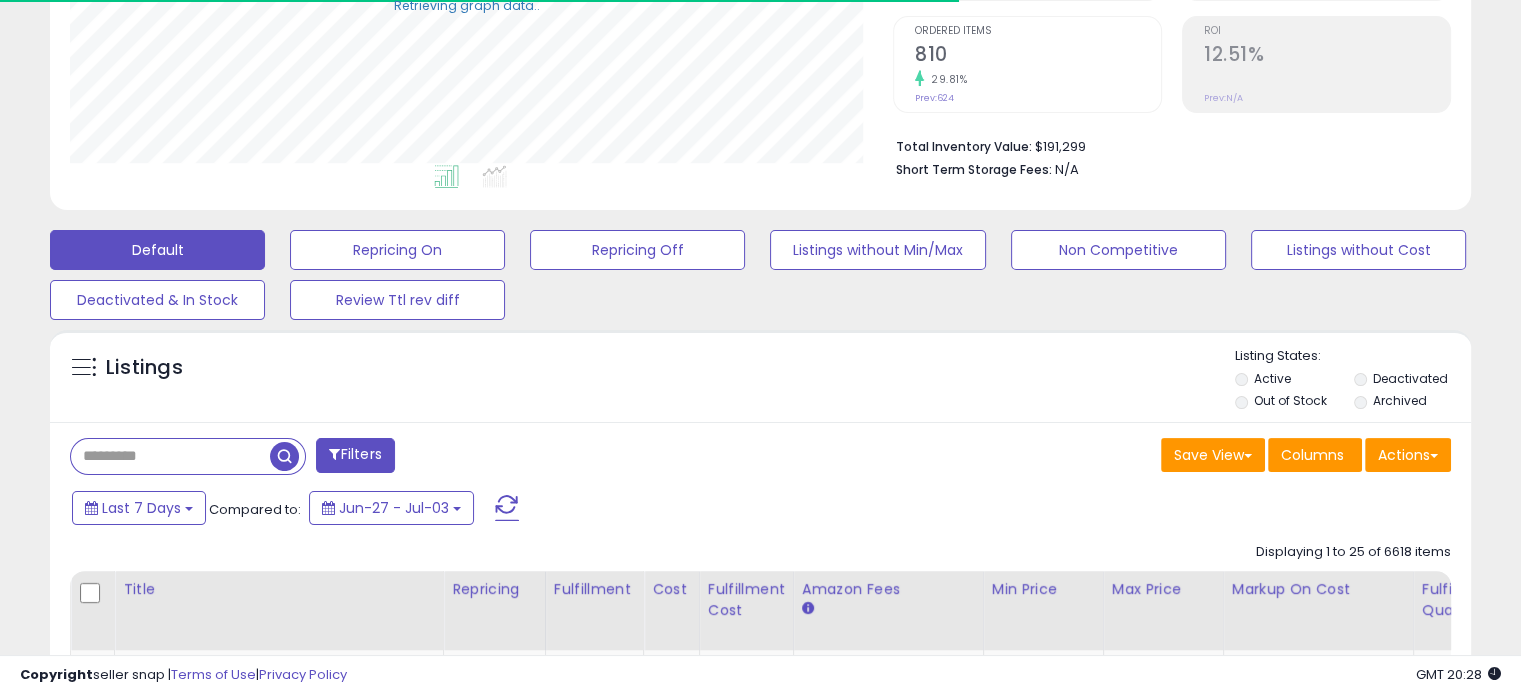 click at bounding box center (170, 456) 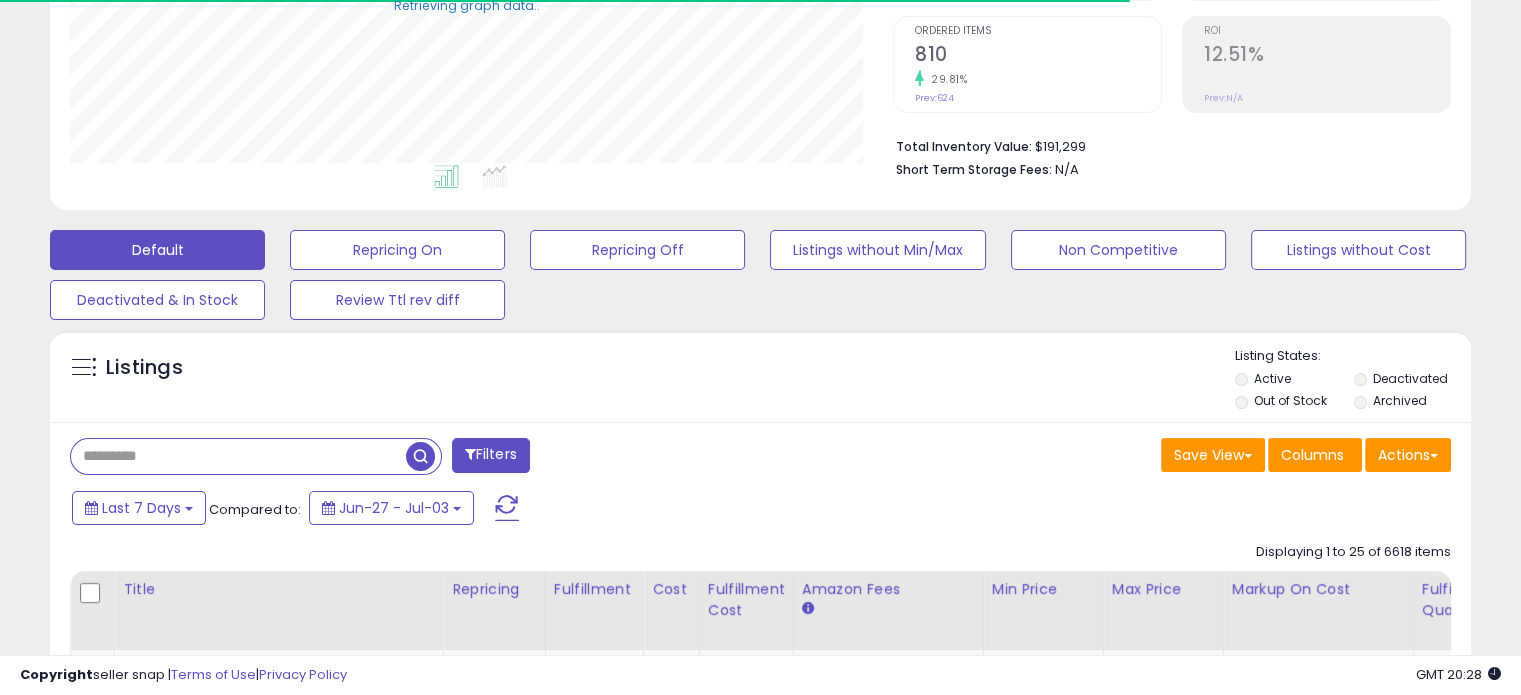 paste on "*********" 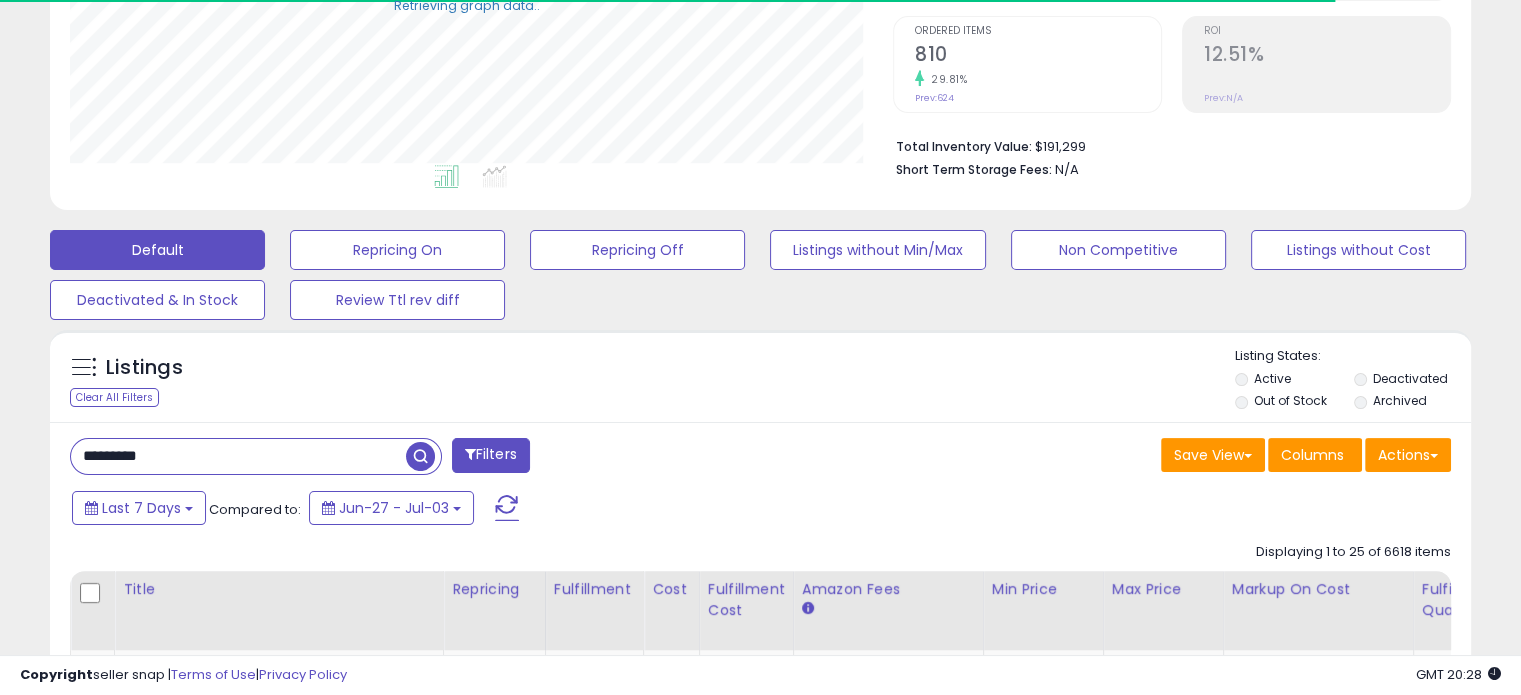 type on "*********" 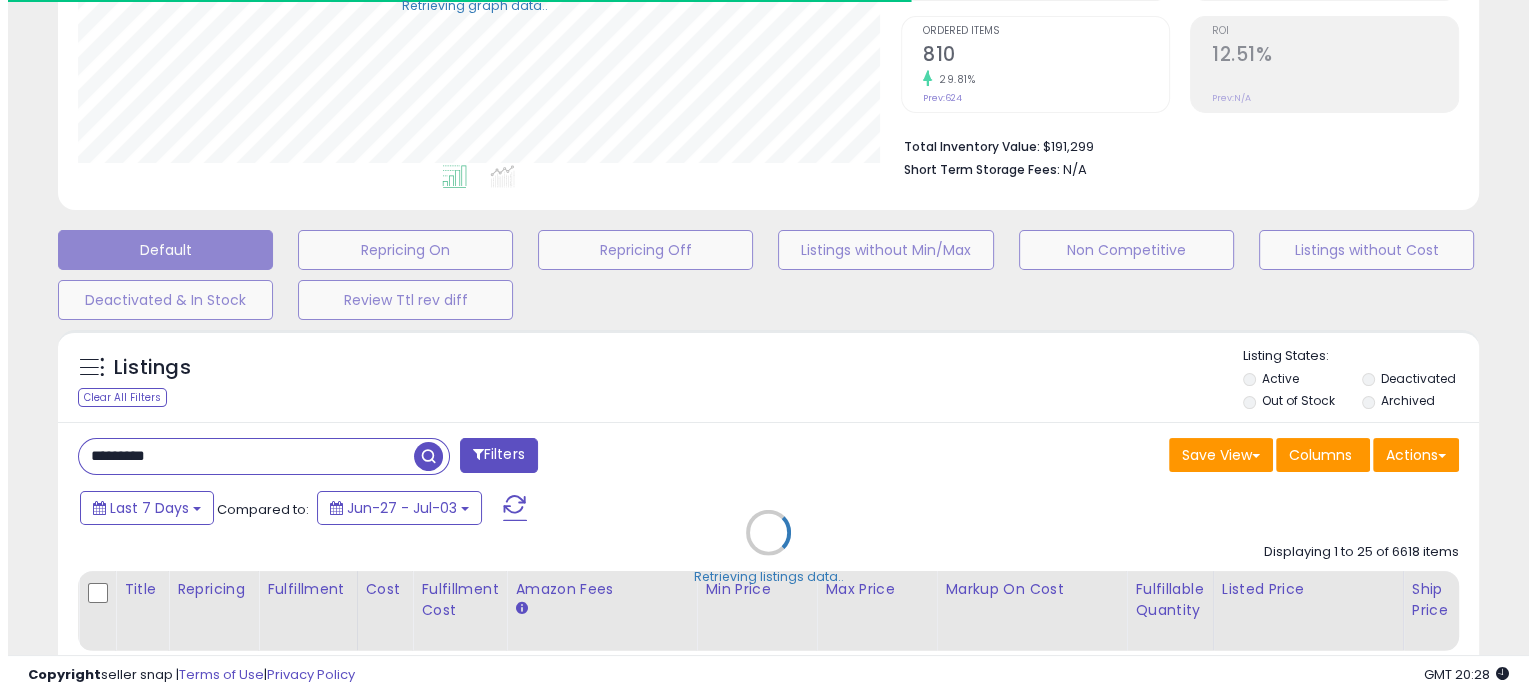scroll, scrollTop: 999589, scrollLeft: 999168, axis: both 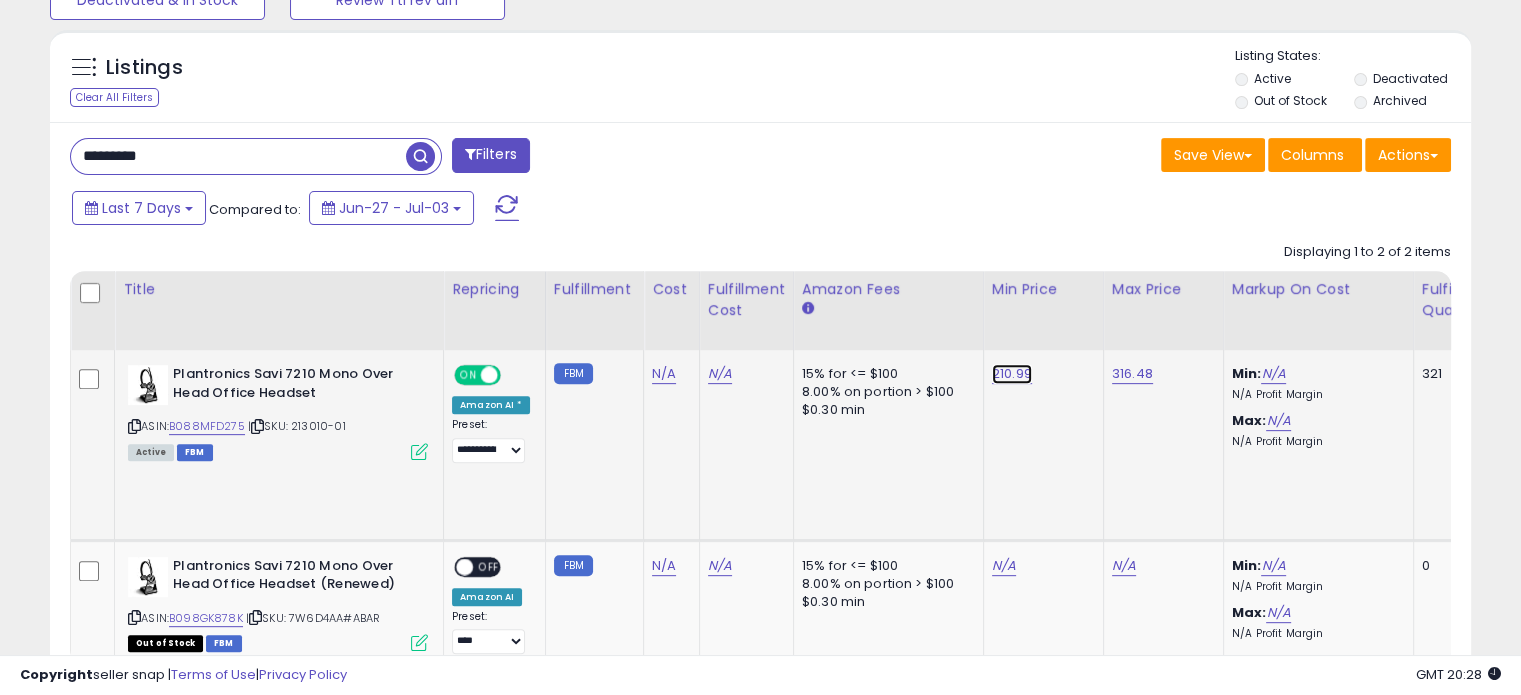 click on "210.99" at bounding box center [1012, 374] 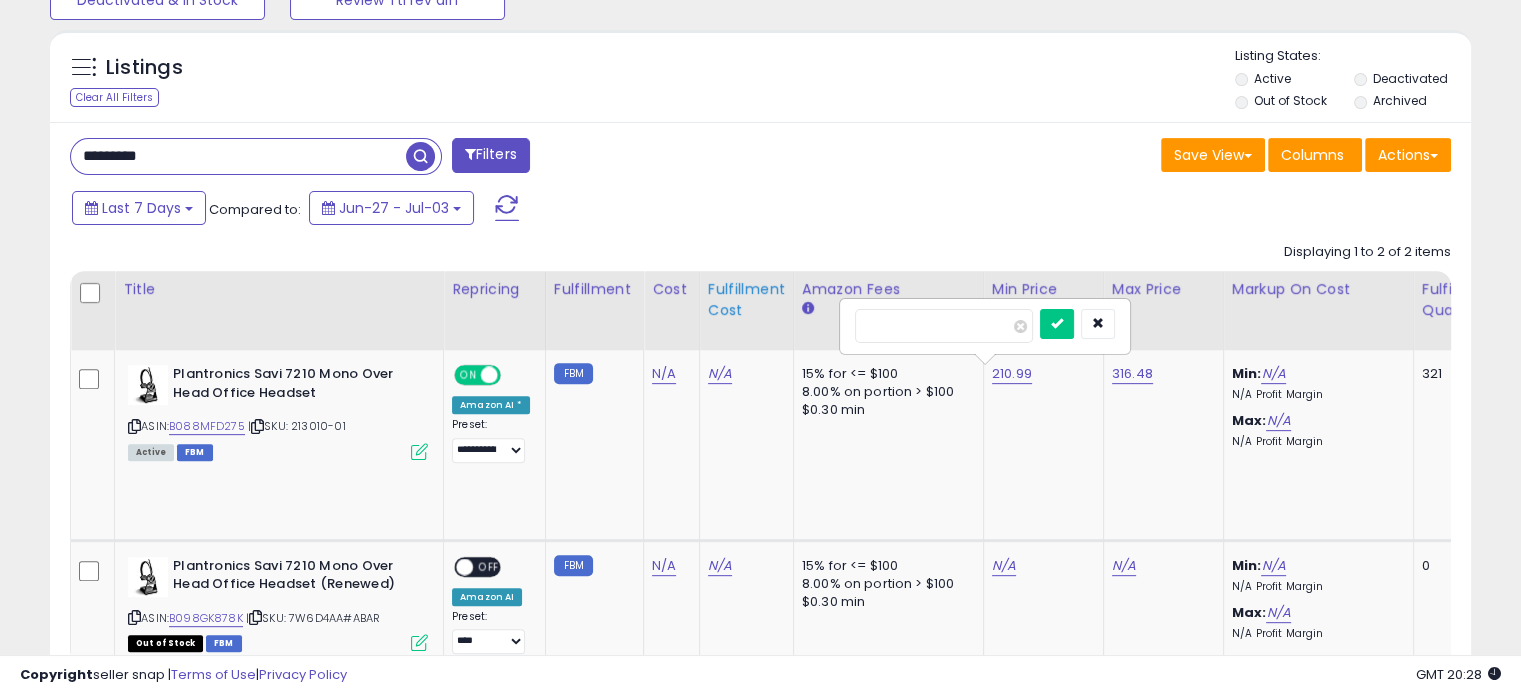 drag, startPoint x: 971, startPoint y: 323, endPoint x: 776, endPoint y: 323, distance: 195 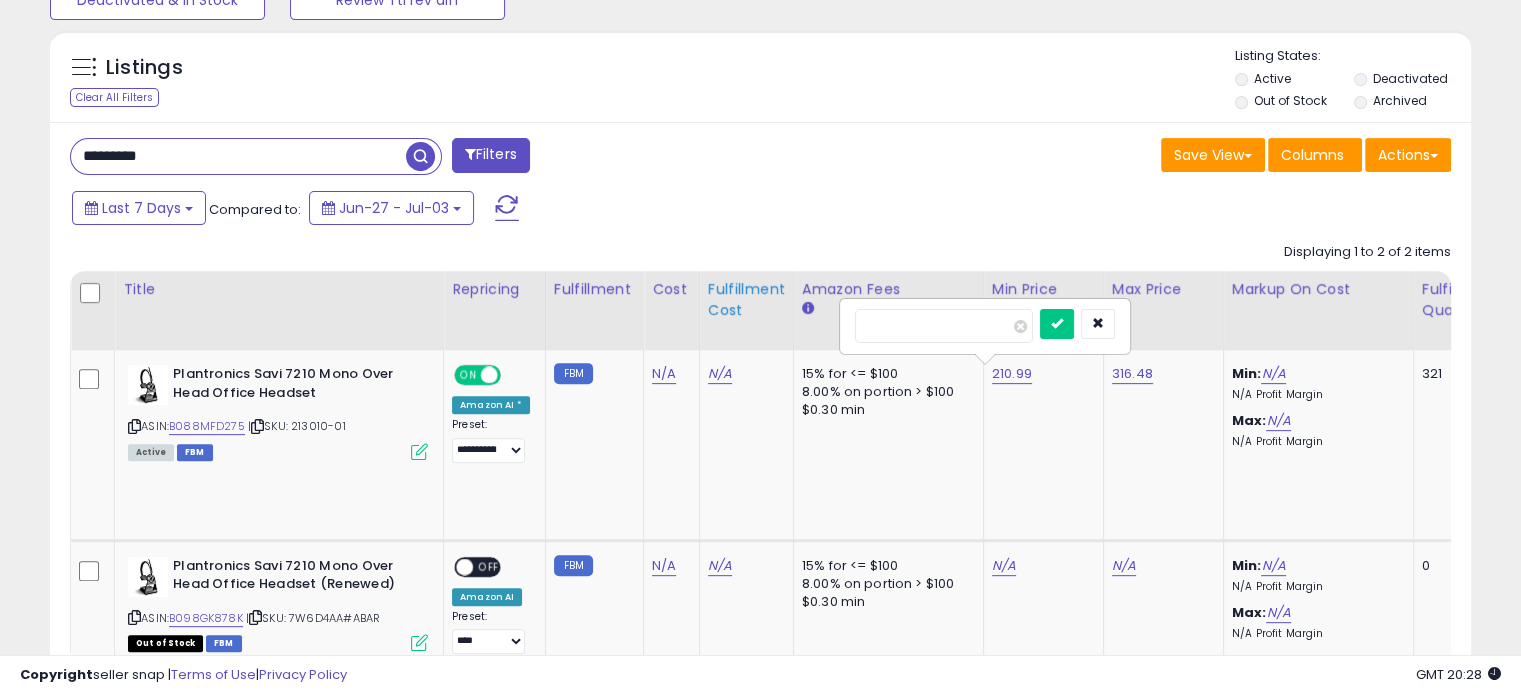 type on "******" 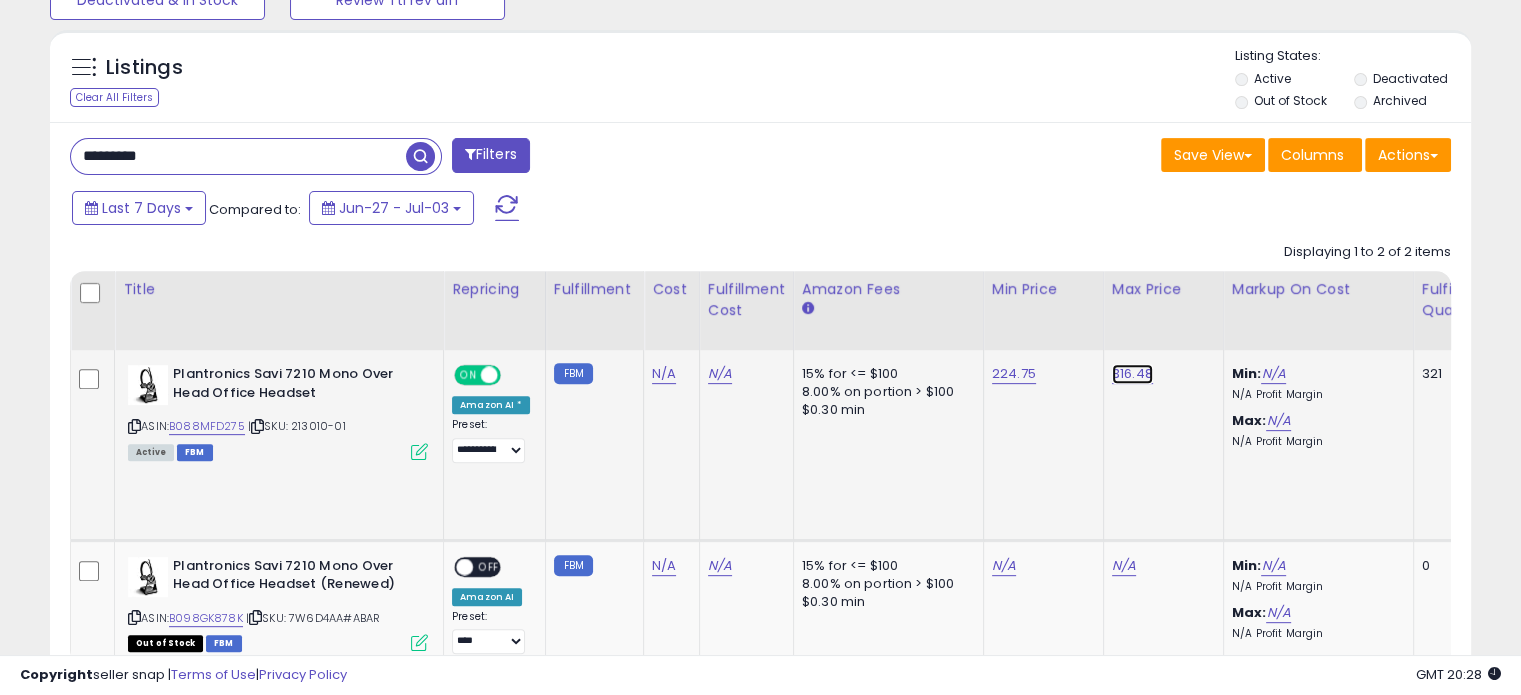 click on "316.48" at bounding box center [1132, 374] 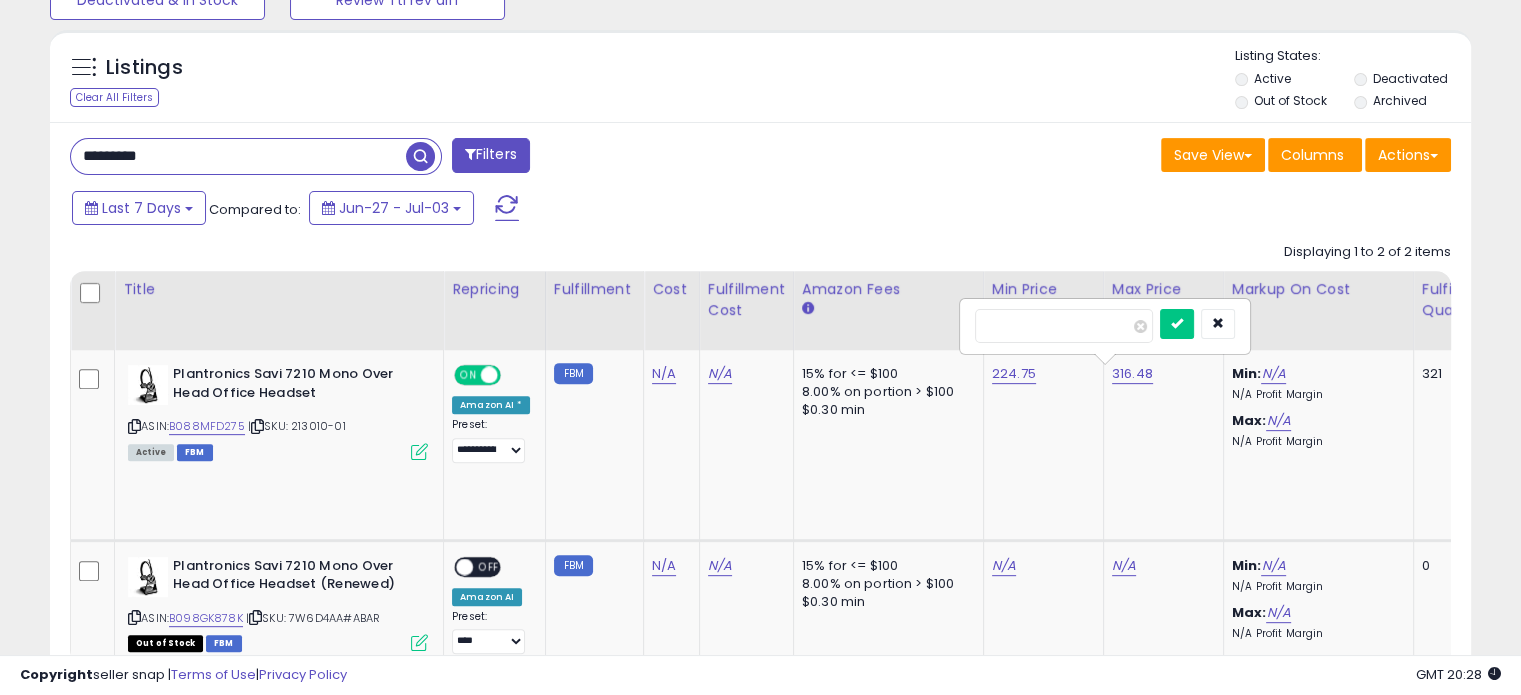 drag, startPoint x: 1096, startPoint y: 335, endPoint x: 785, endPoint y: 335, distance: 311 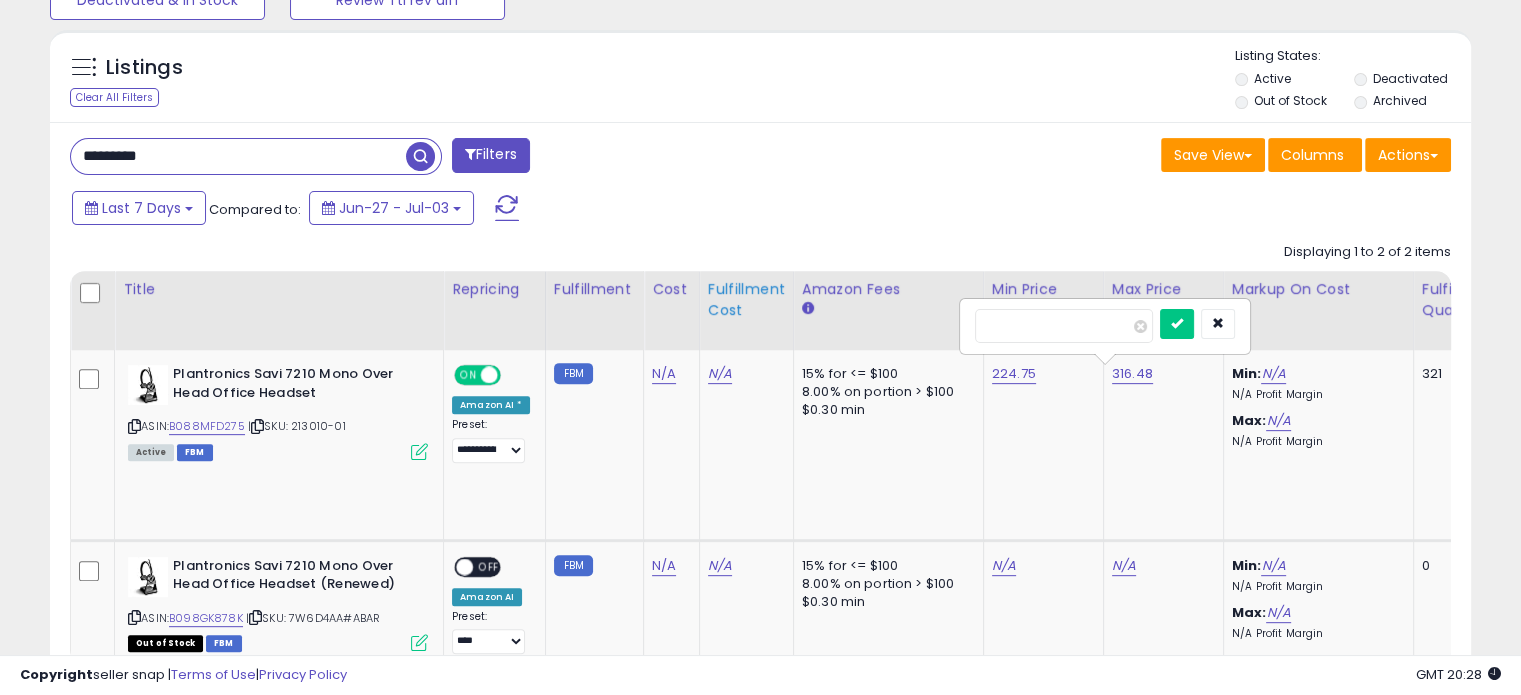 type on "******" 